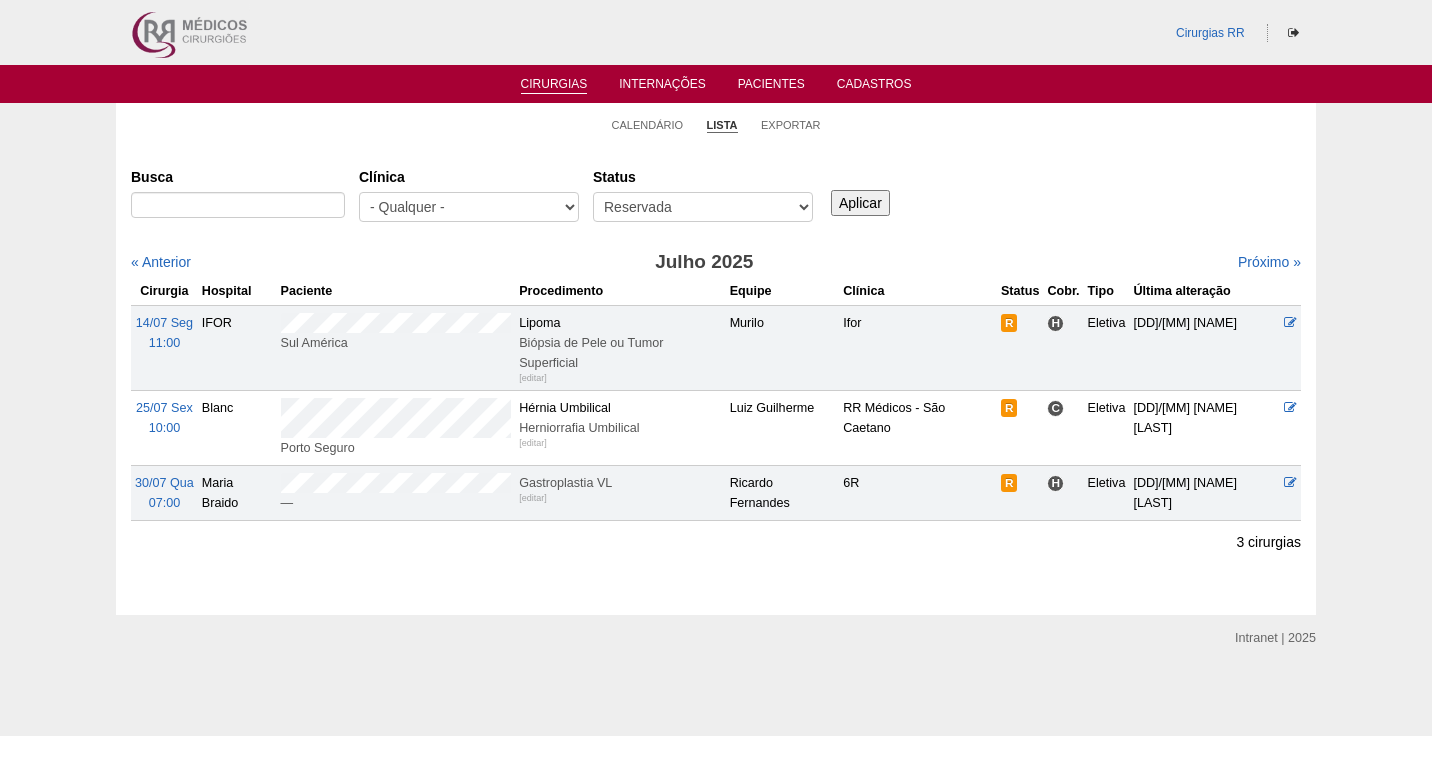scroll, scrollTop: 0, scrollLeft: 0, axis: both 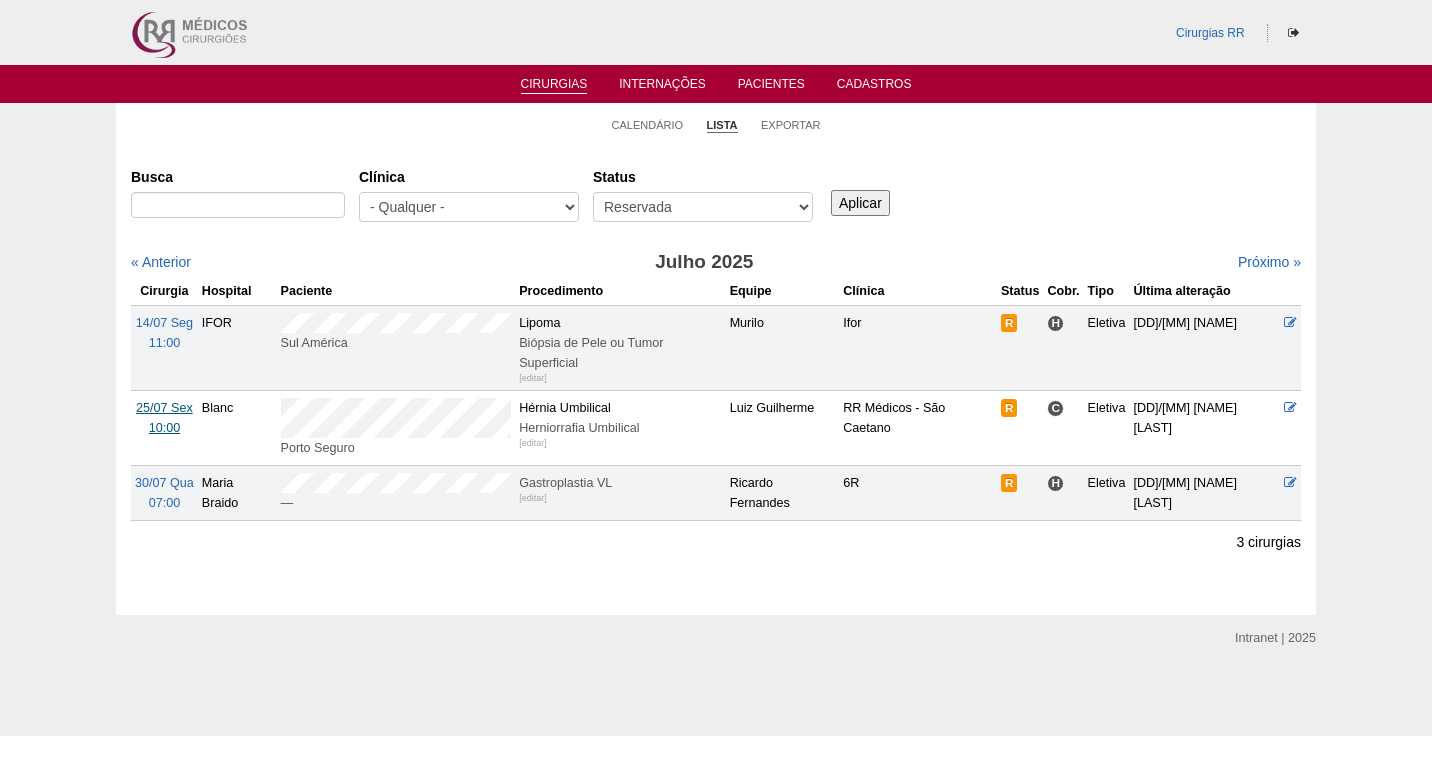click on "25/07 Sex" at bounding box center (164, 408) 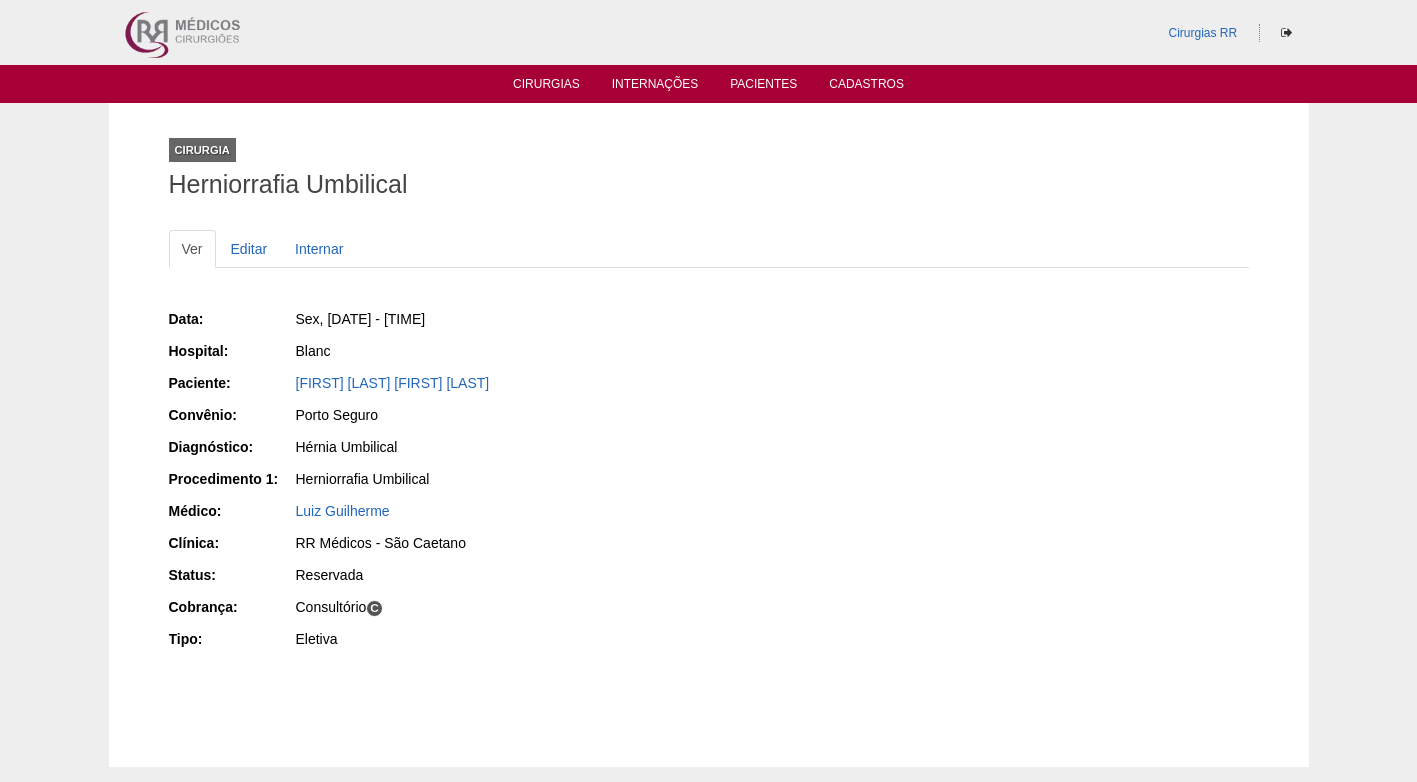 scroll, scrollTop: 0, scrollLeft: 0, axis: both 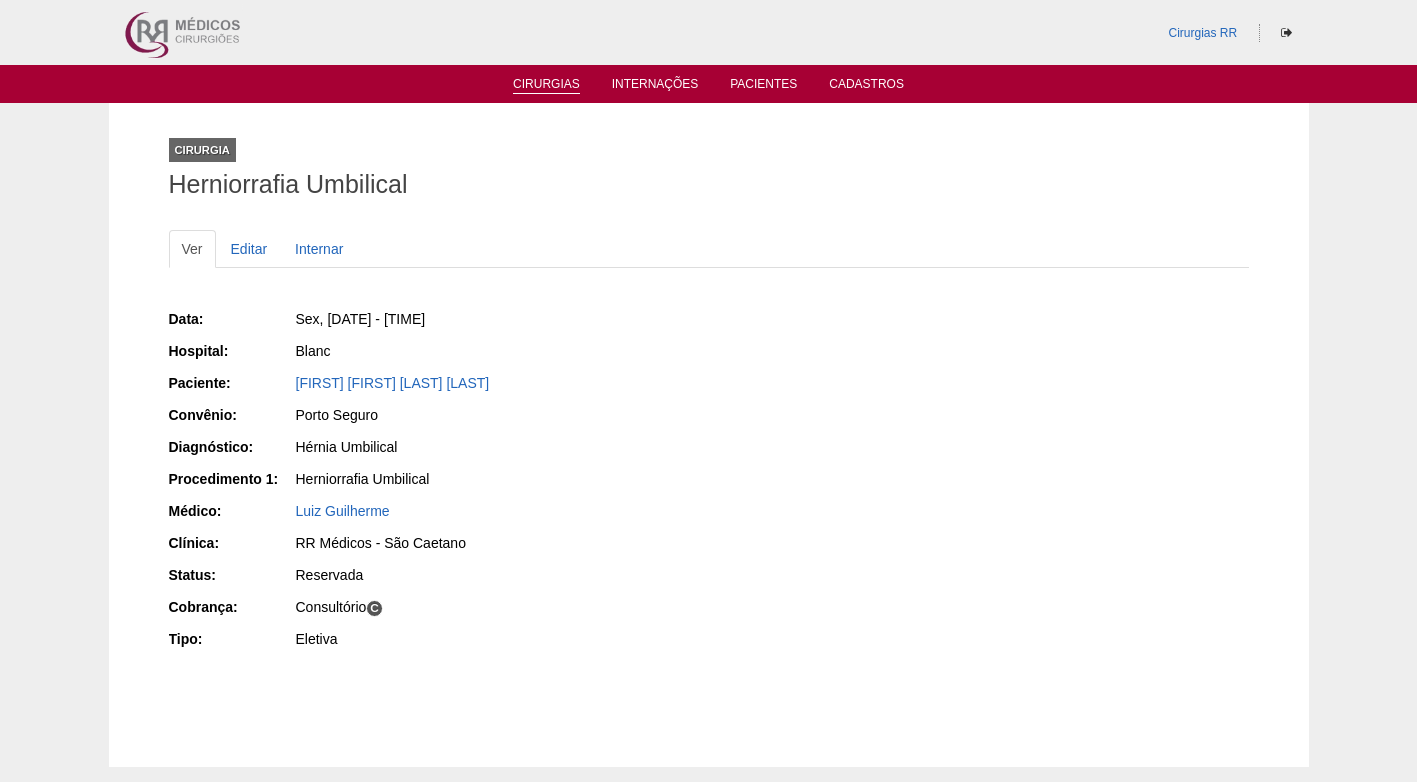 click on "Cirurgias" at bounding box center [546, 85] 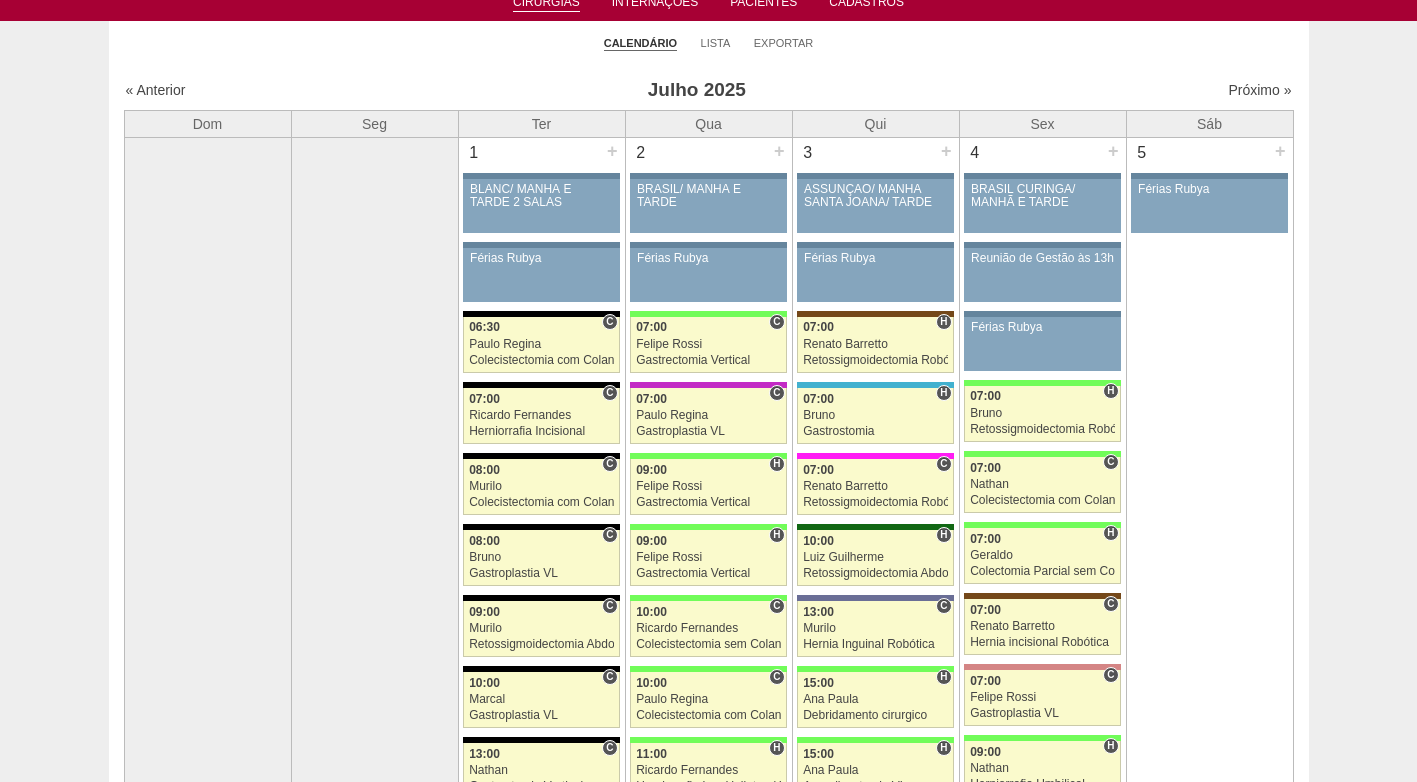 scroll, scrollTop: 0, scrollLeft: 0, axis: both 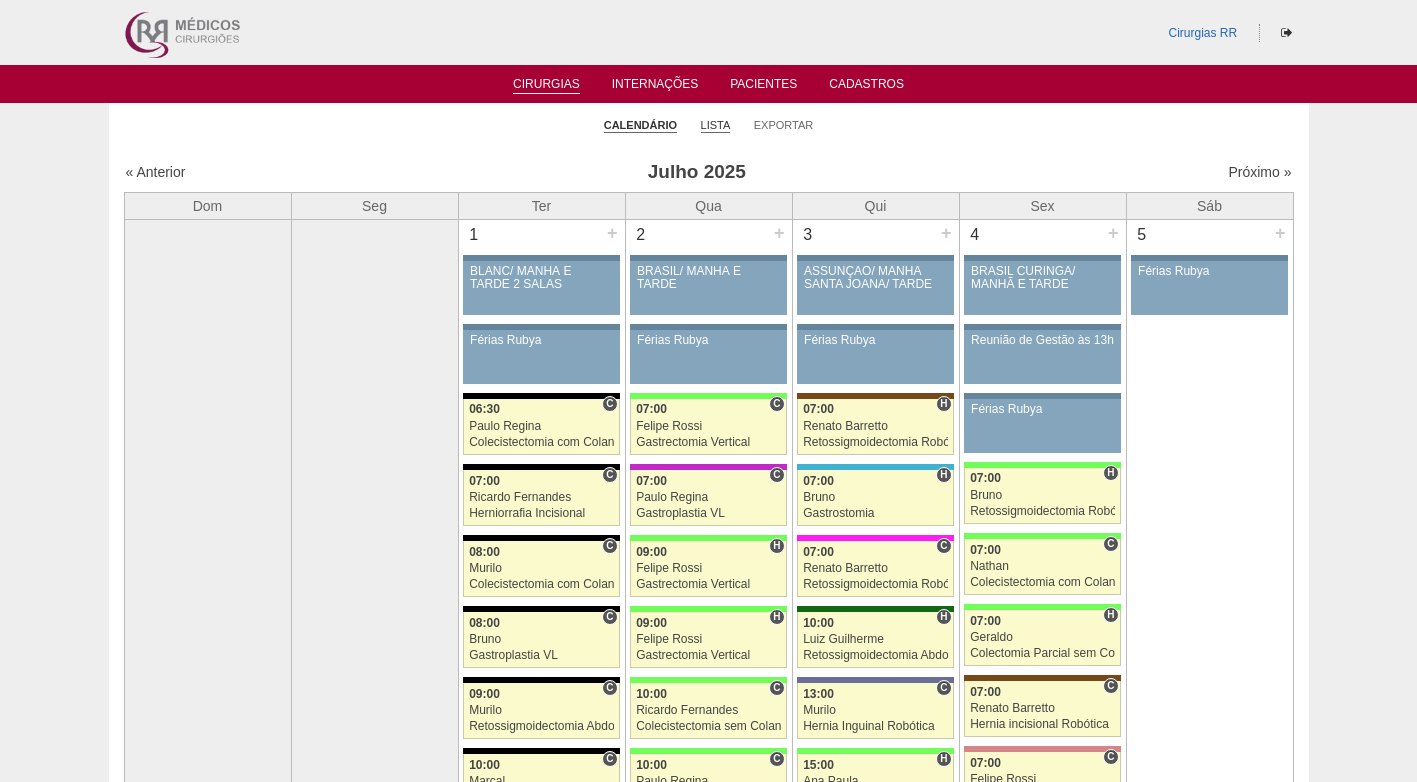 click on "Lista" at bounding box center (716, 125) 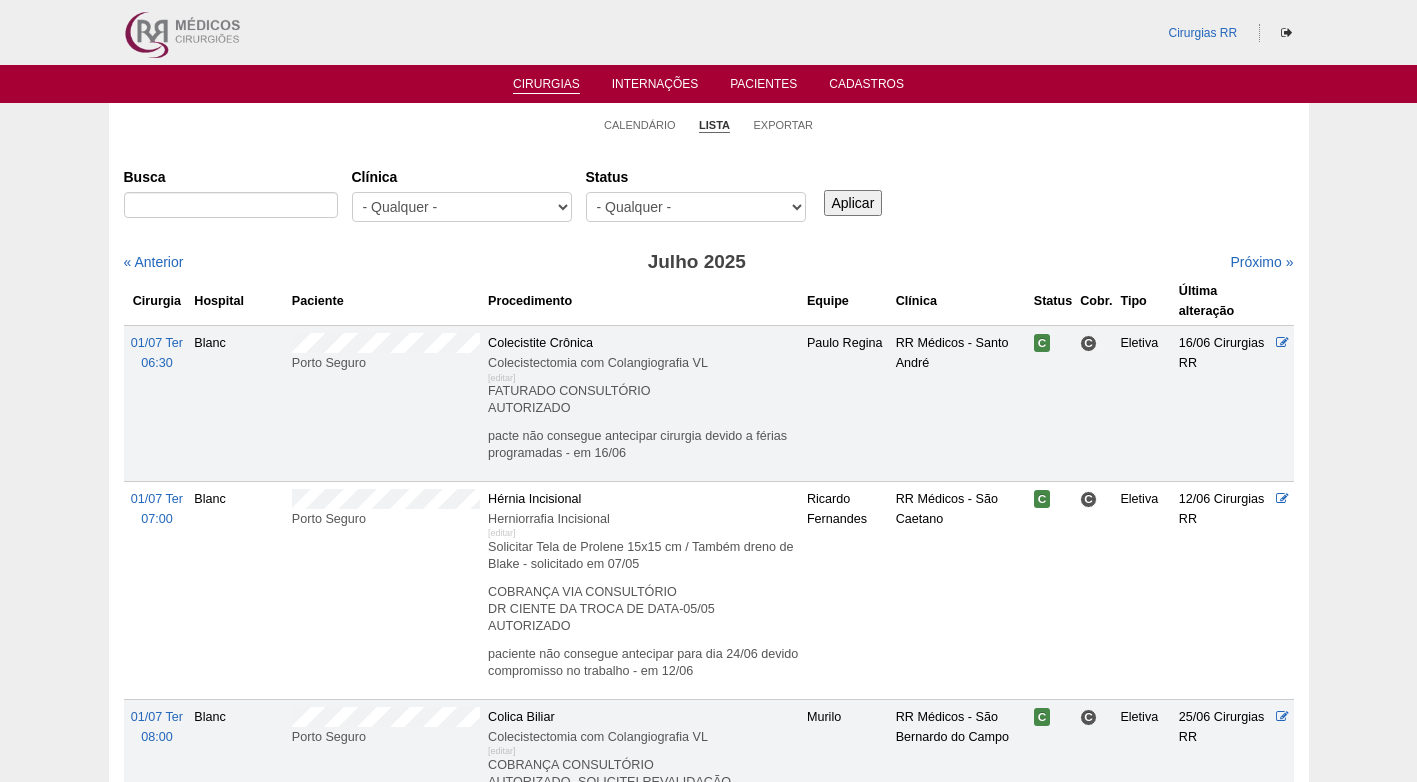 scroll, scrollTop: 0, scrollLeft: 0, axis: both 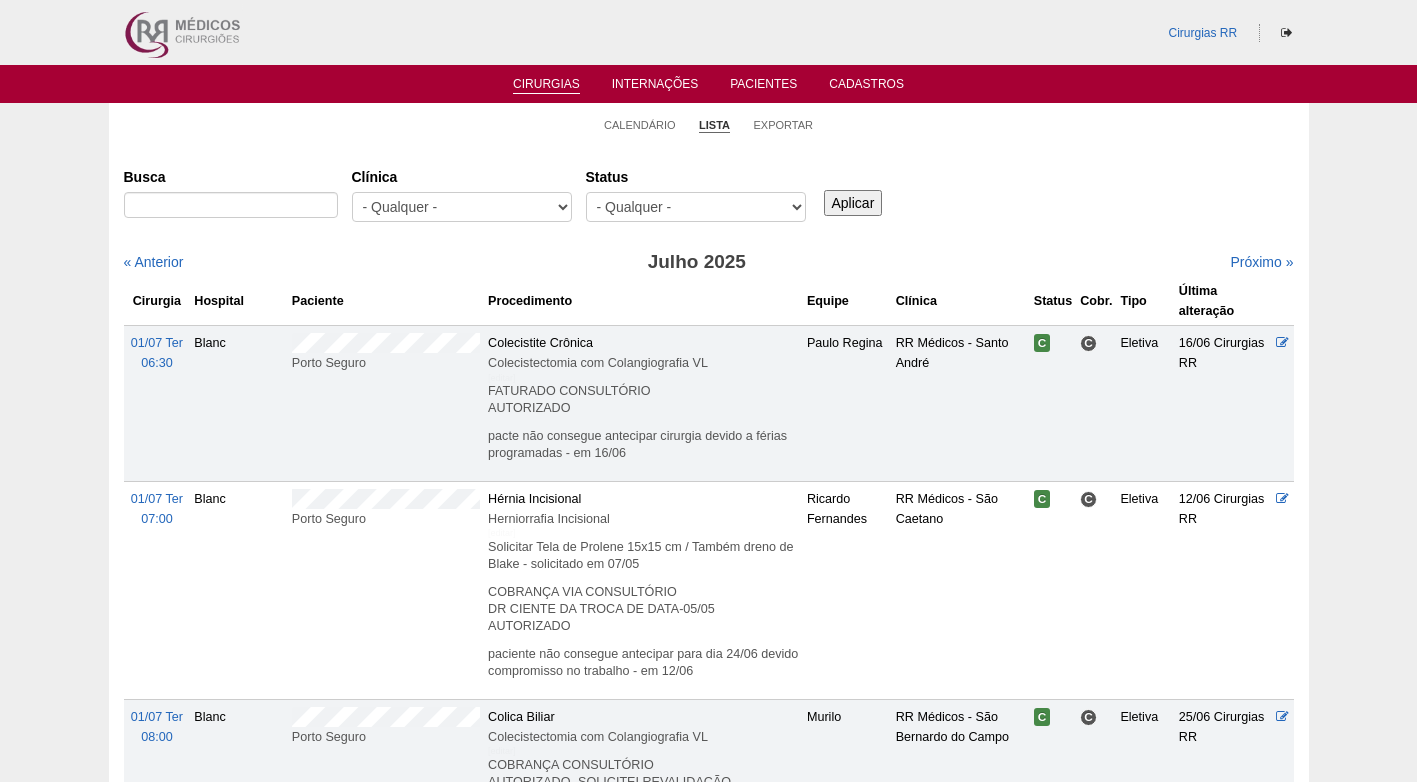 select on "resr" 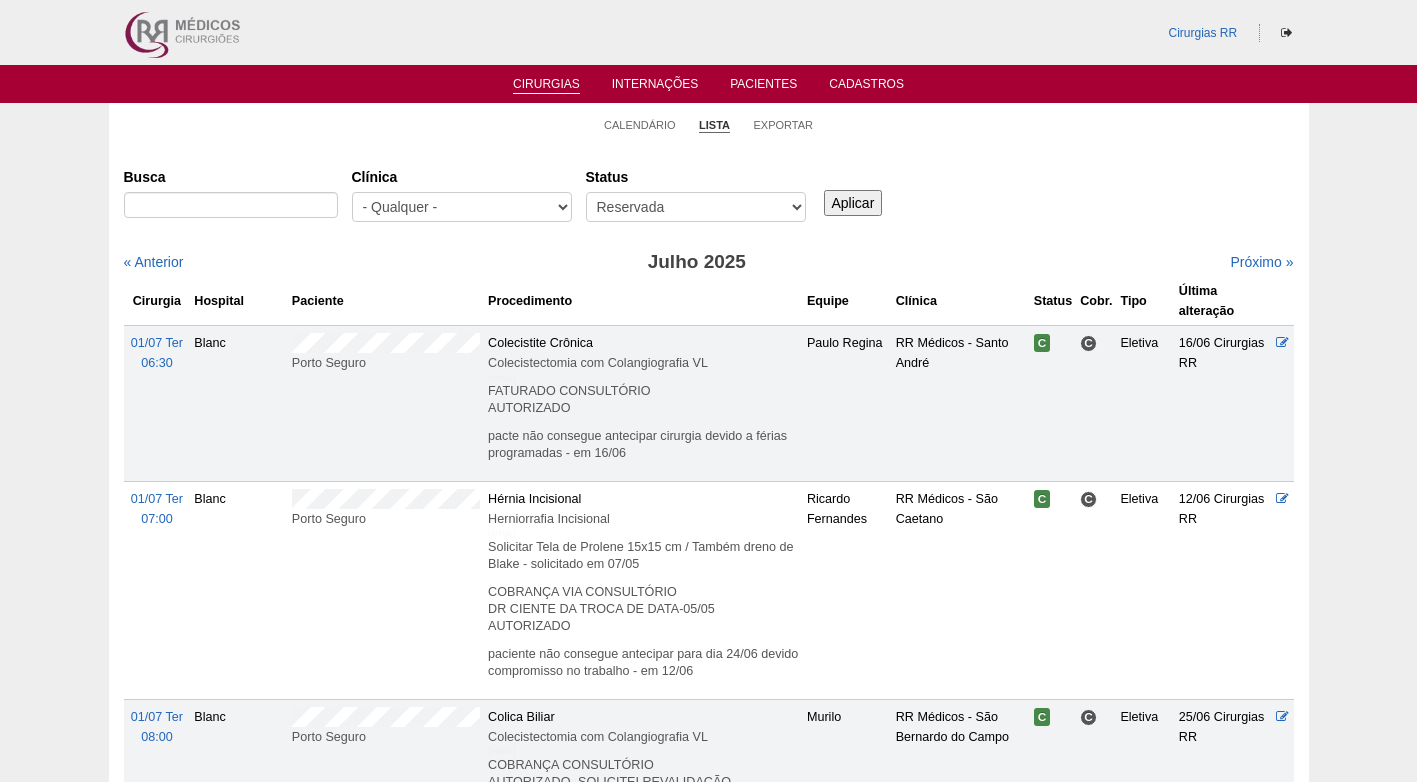 click on "- Qualquer - Reservada Confirmada Suspensa Cancelada" at bounding box center [696, 207] 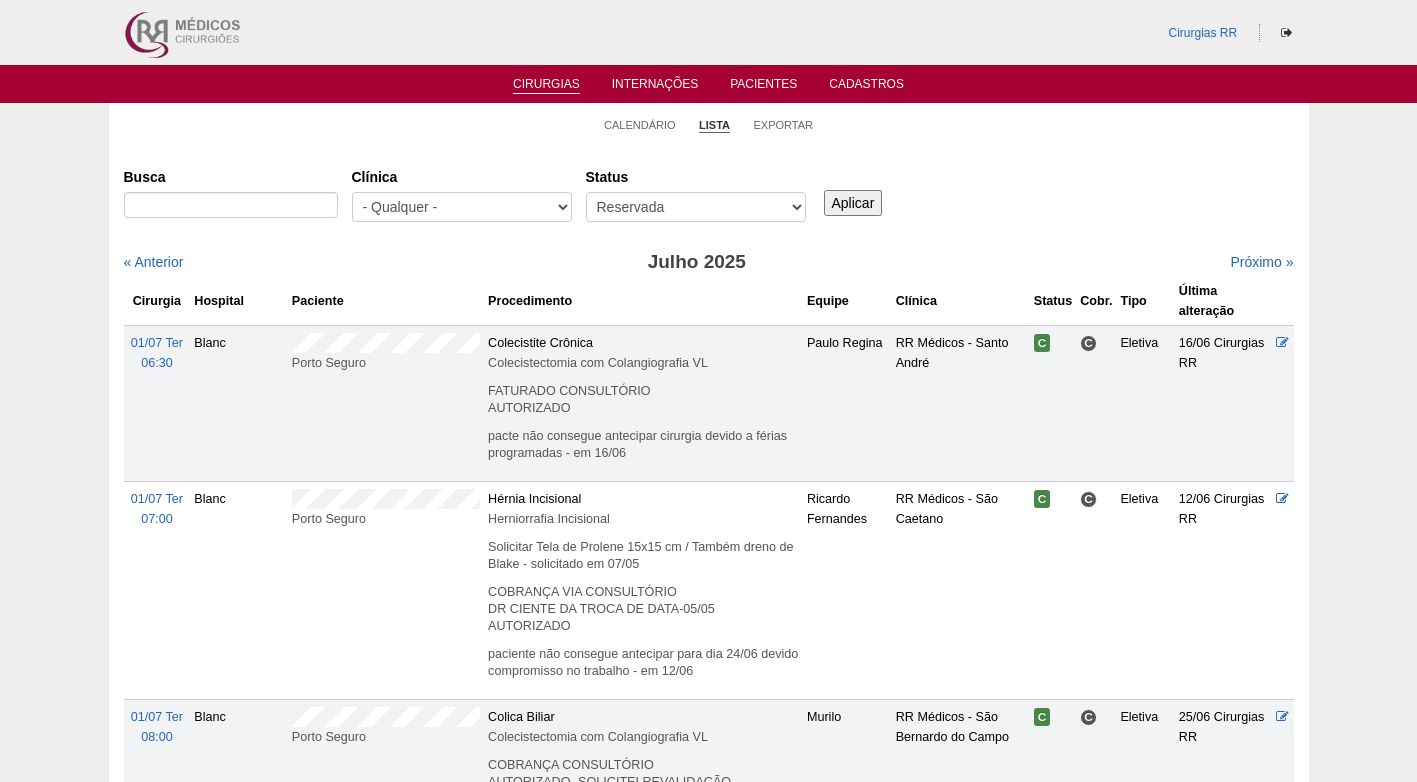 click on "Aplicar" at bounding box center (853, 203) 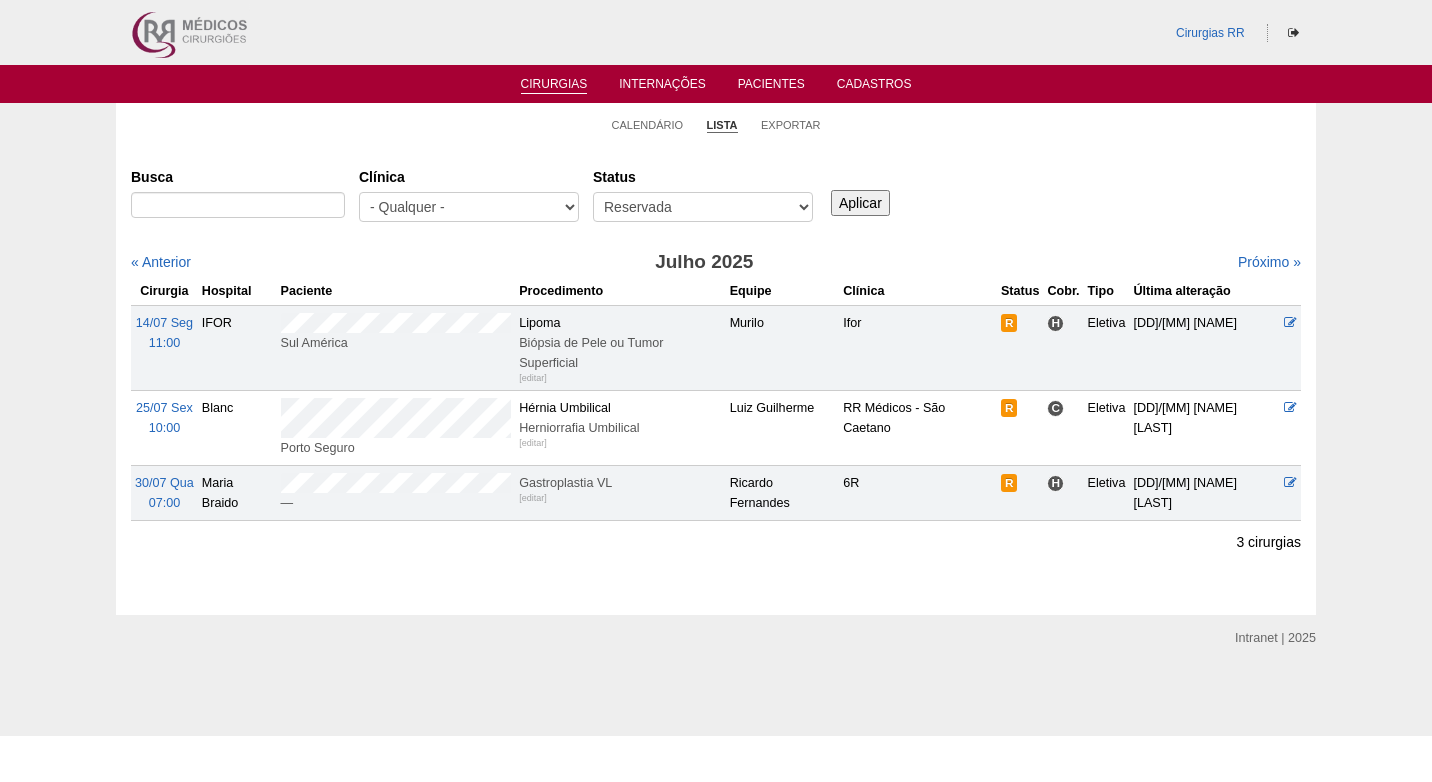 scroll, scrollTop: 0, scrollLeft: 0, axis: both 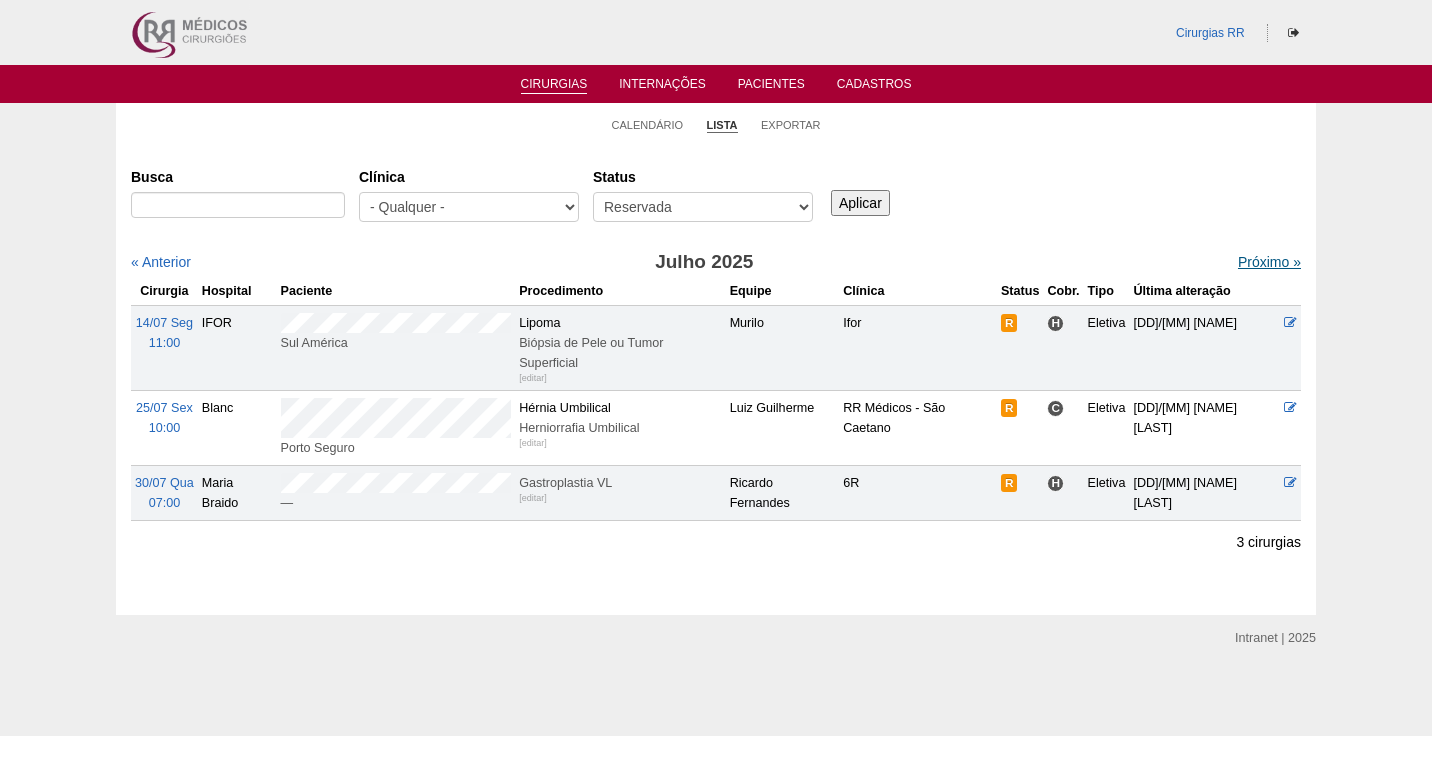 click on "Próximo »" at bounding box center (1269, 262) 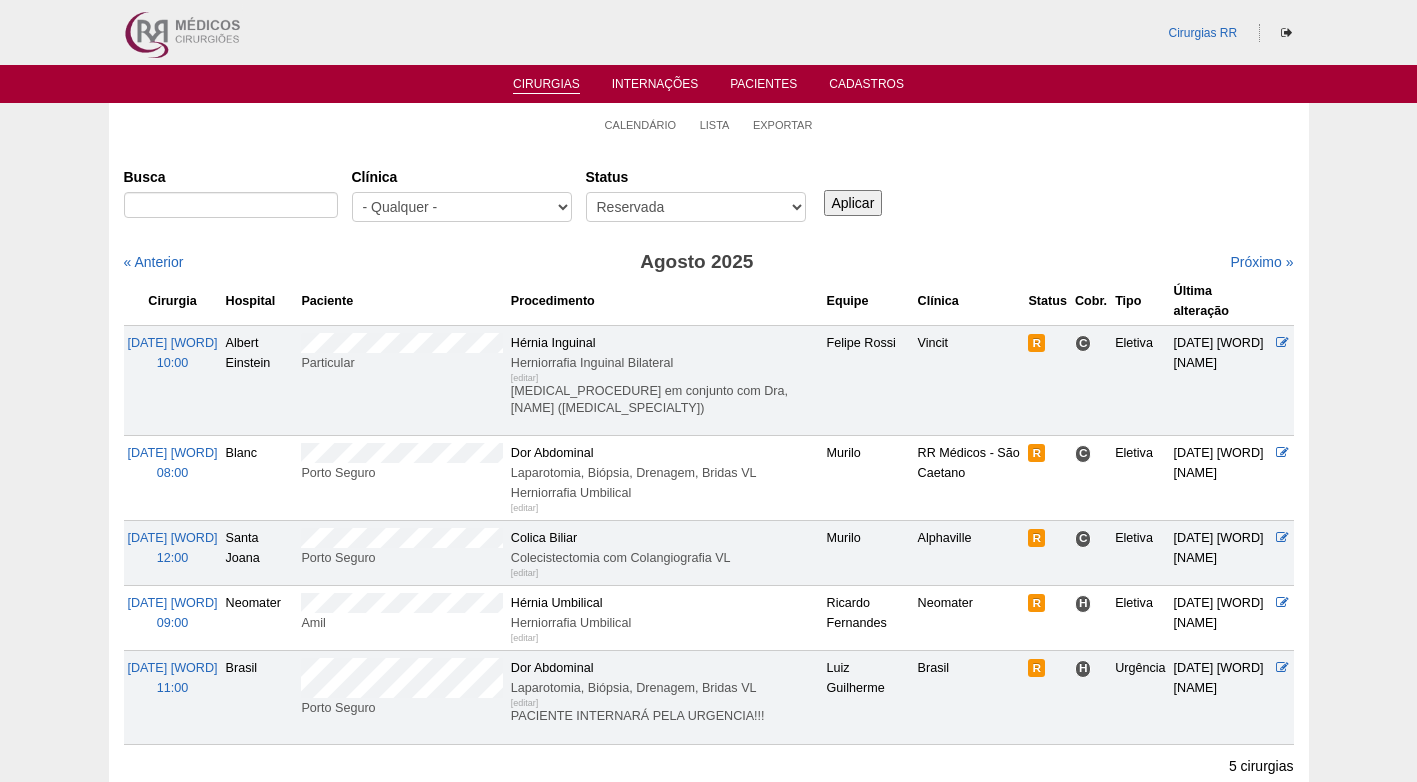 scroll, scrollTop: 0, scrollLeft: 0, axis: both 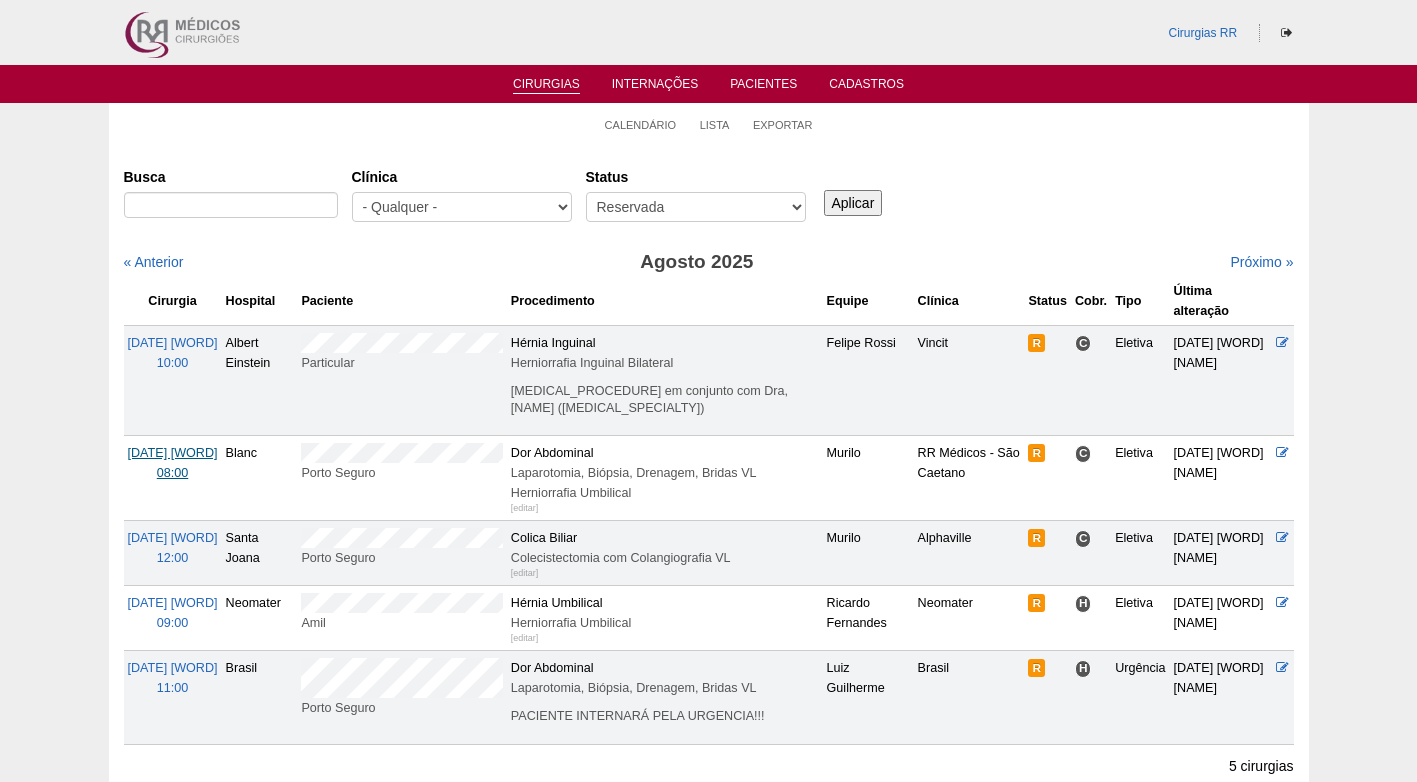 click on "[DATE] [WORD]" at bounding box center (173, 453) 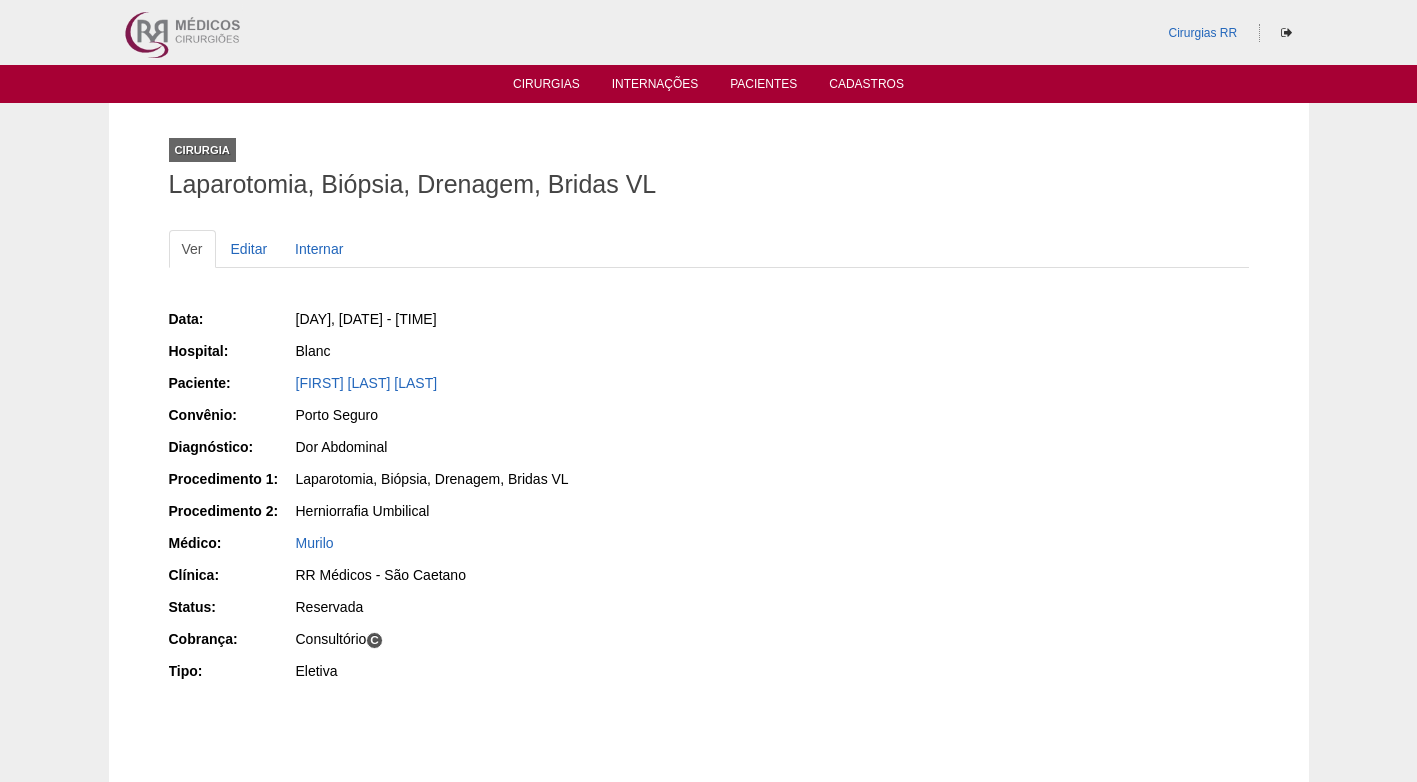 scroll, scrollTop: 0, scrollLeft: 0, axis: both 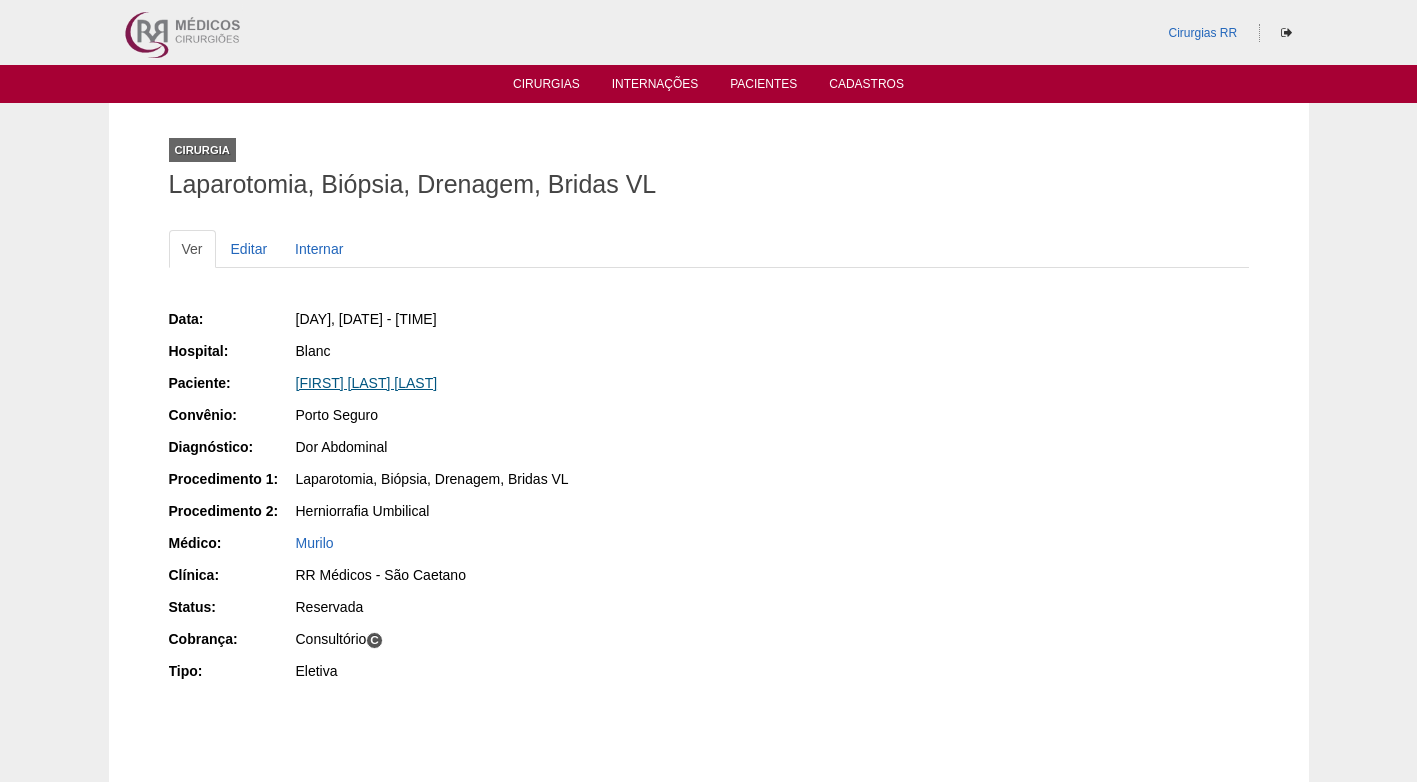 click on "[FIRST] [LAST] [LAST]" at bounding box center (367, 383) 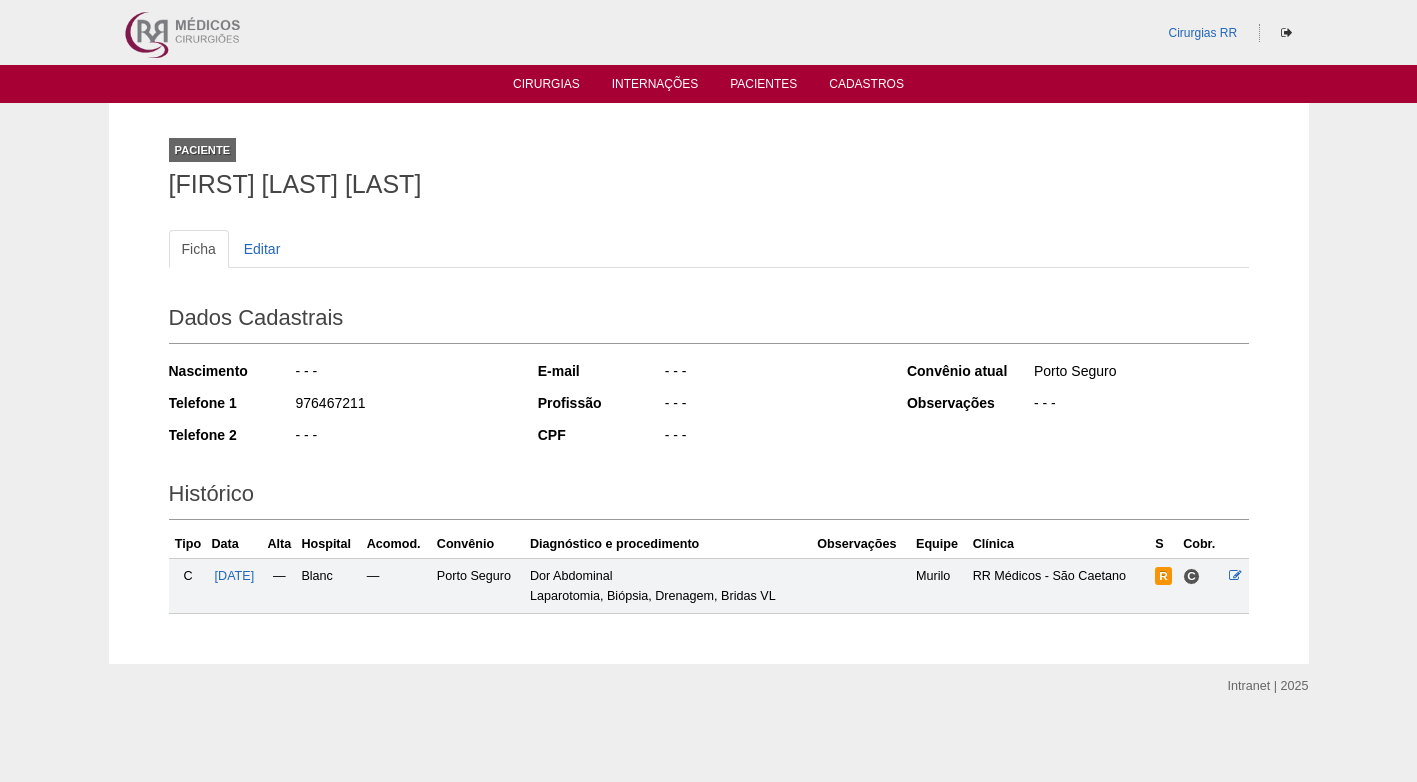 scroll, scrollTop: 0, scrollLeft: 0, axis: both 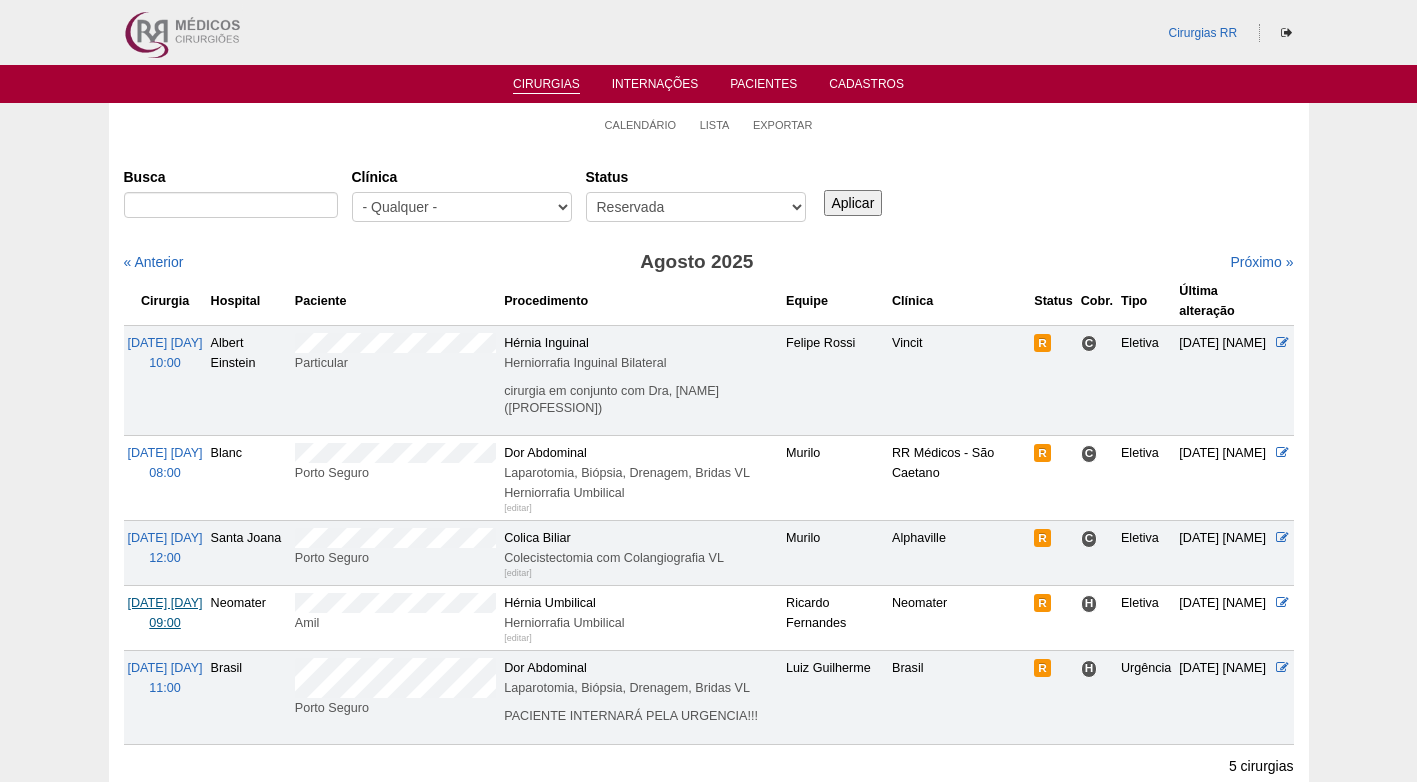 click on "[DATE] [DAY]" at bounding box center (165, 603) 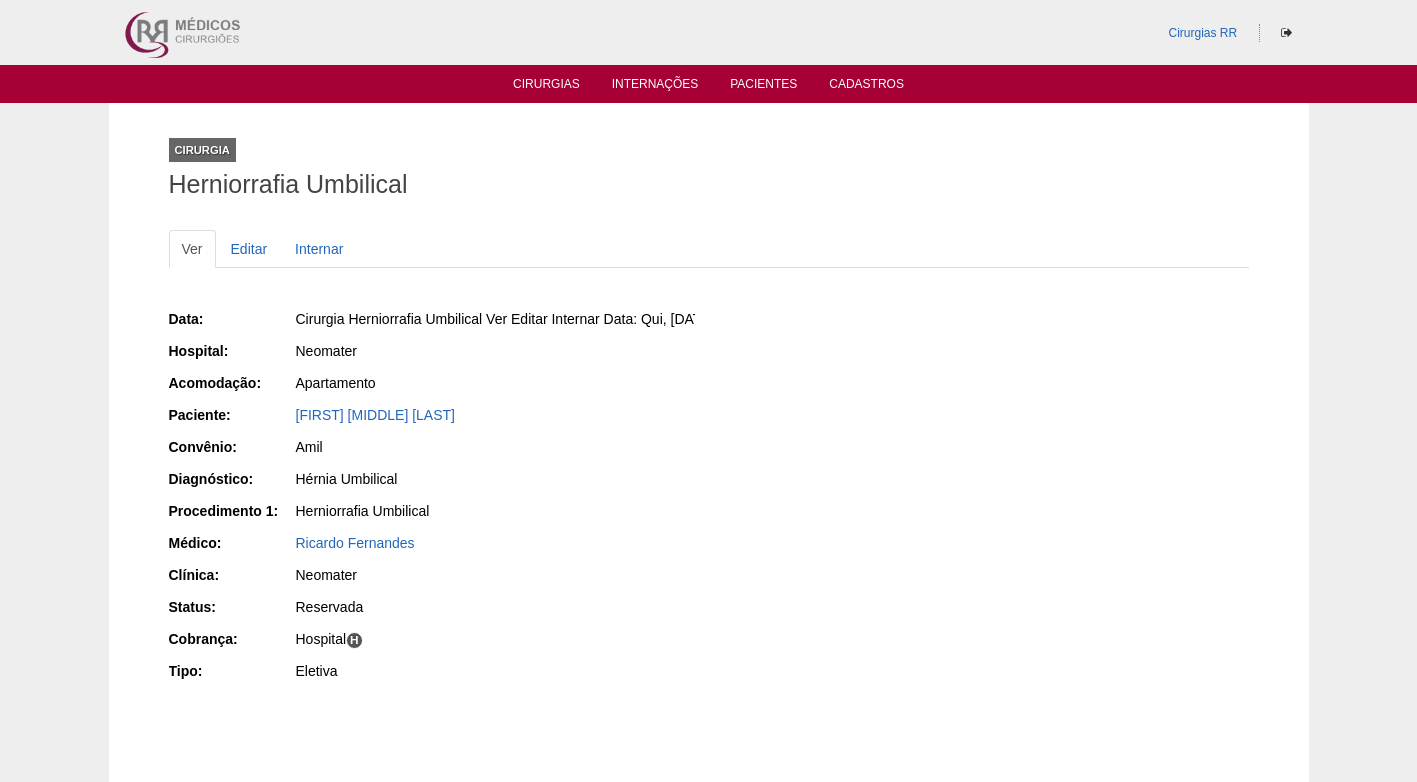 scroll, scrollTop: 0, scrollLeft: 0, axis: both 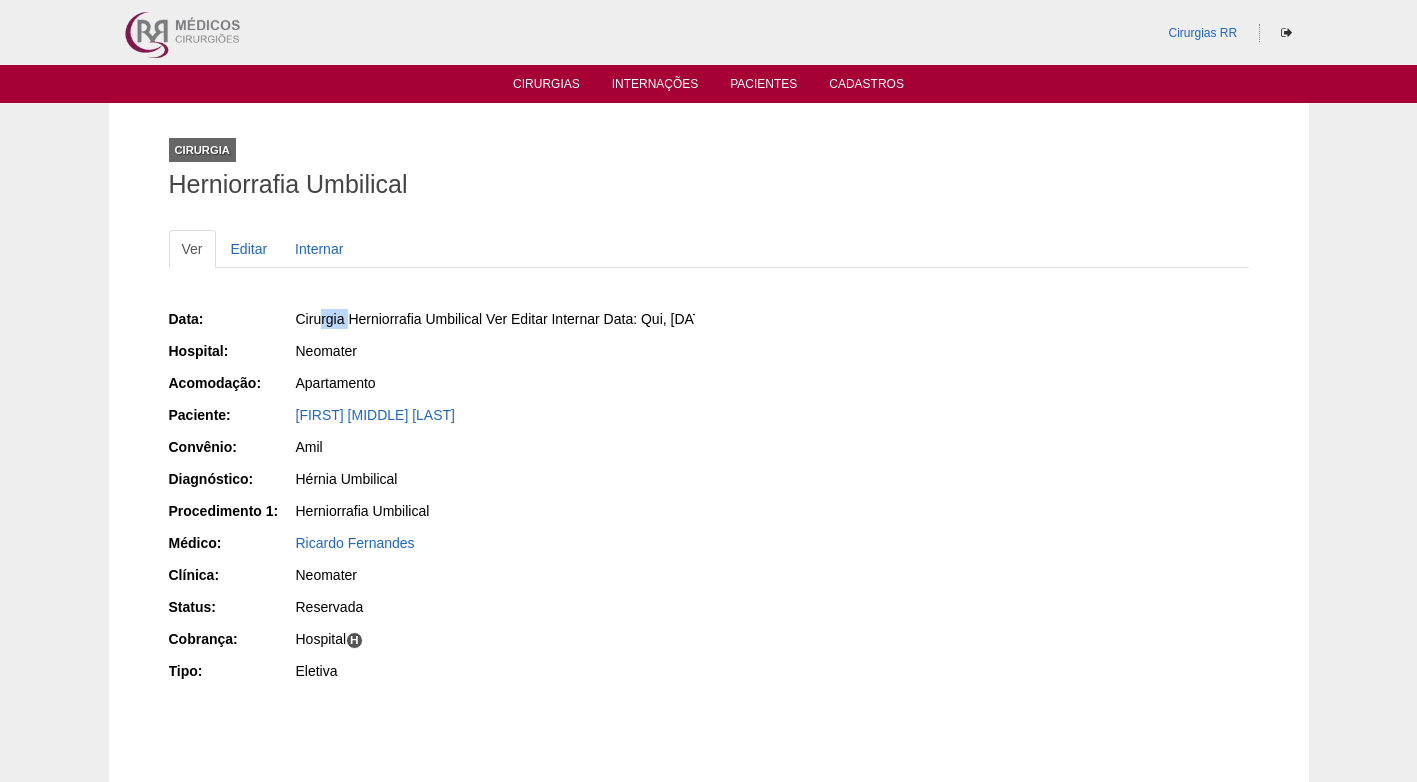 drag, startPoint x: 517, startPoint y: 306, endPoint x: 323, endPoint y: 322, distance: 194.65868 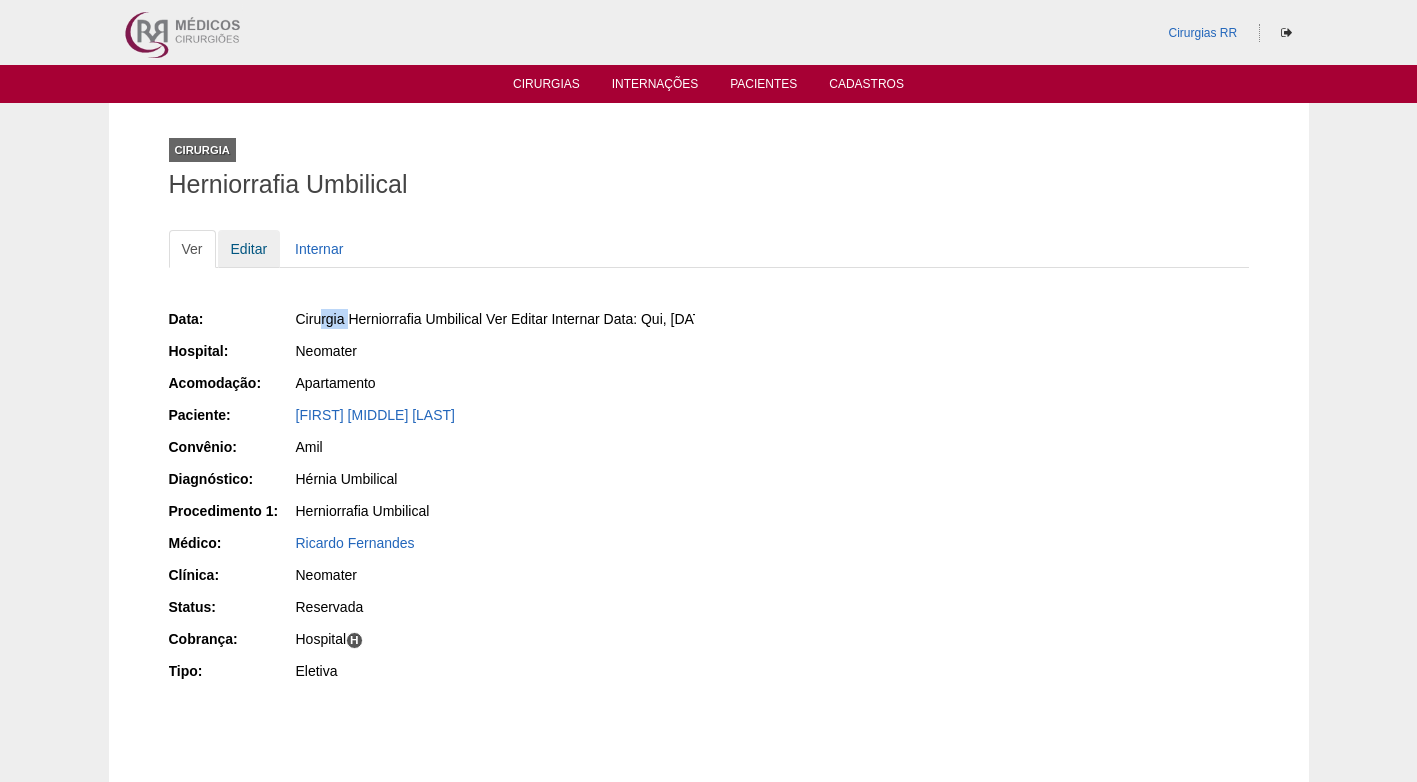 click on "Editar" at bounding box center [249, 249] 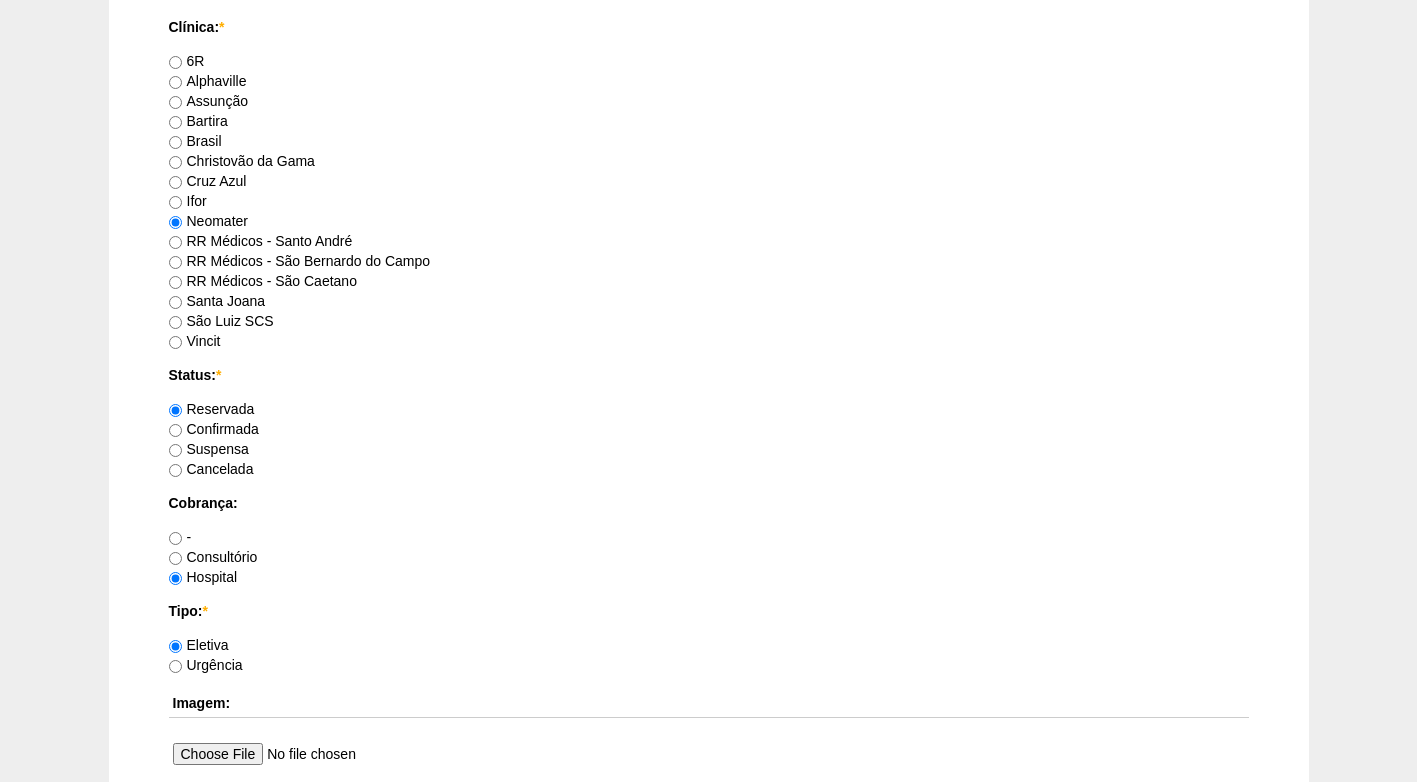 scroll, scrollTop: 1300, scrollLeft: 0, axis: vertical 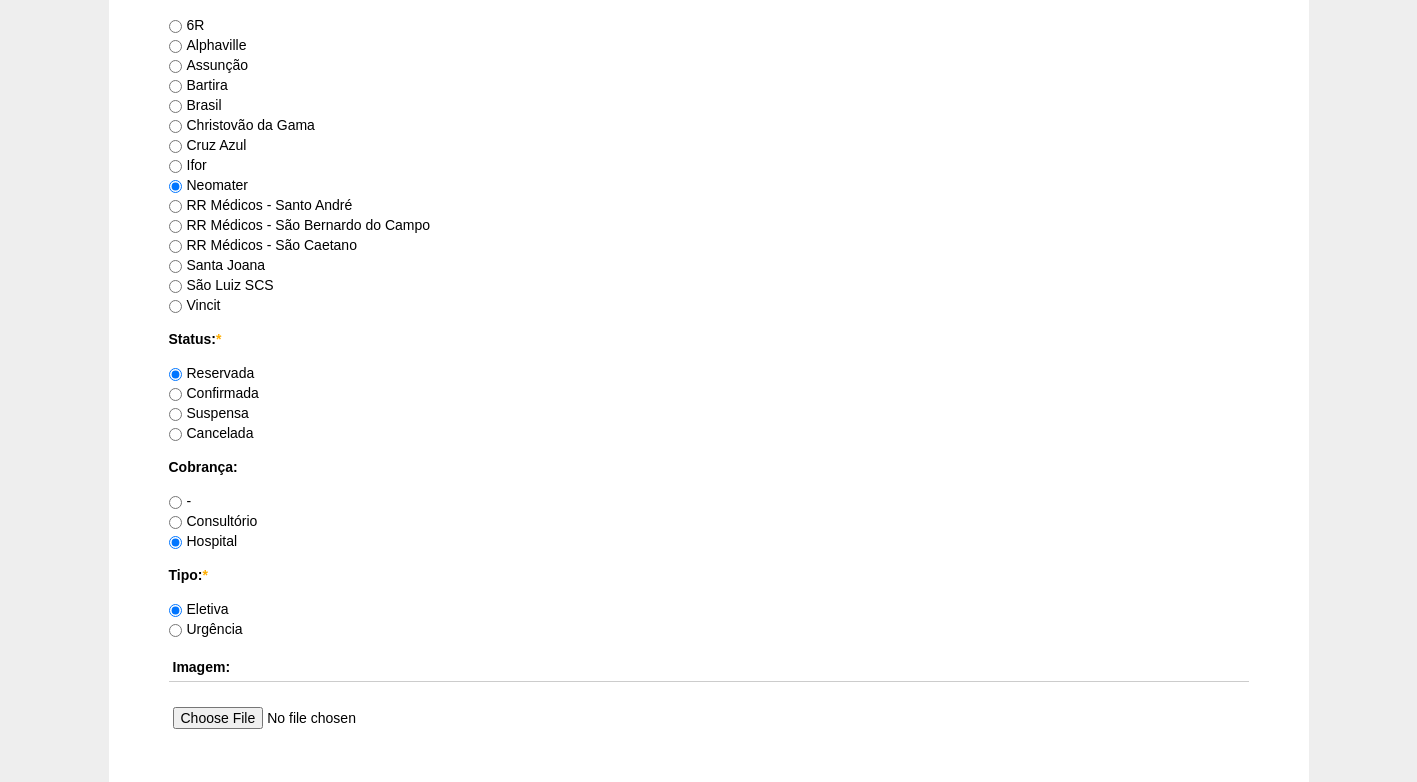 click on "Confirmada" at bounding box center [214, 393] 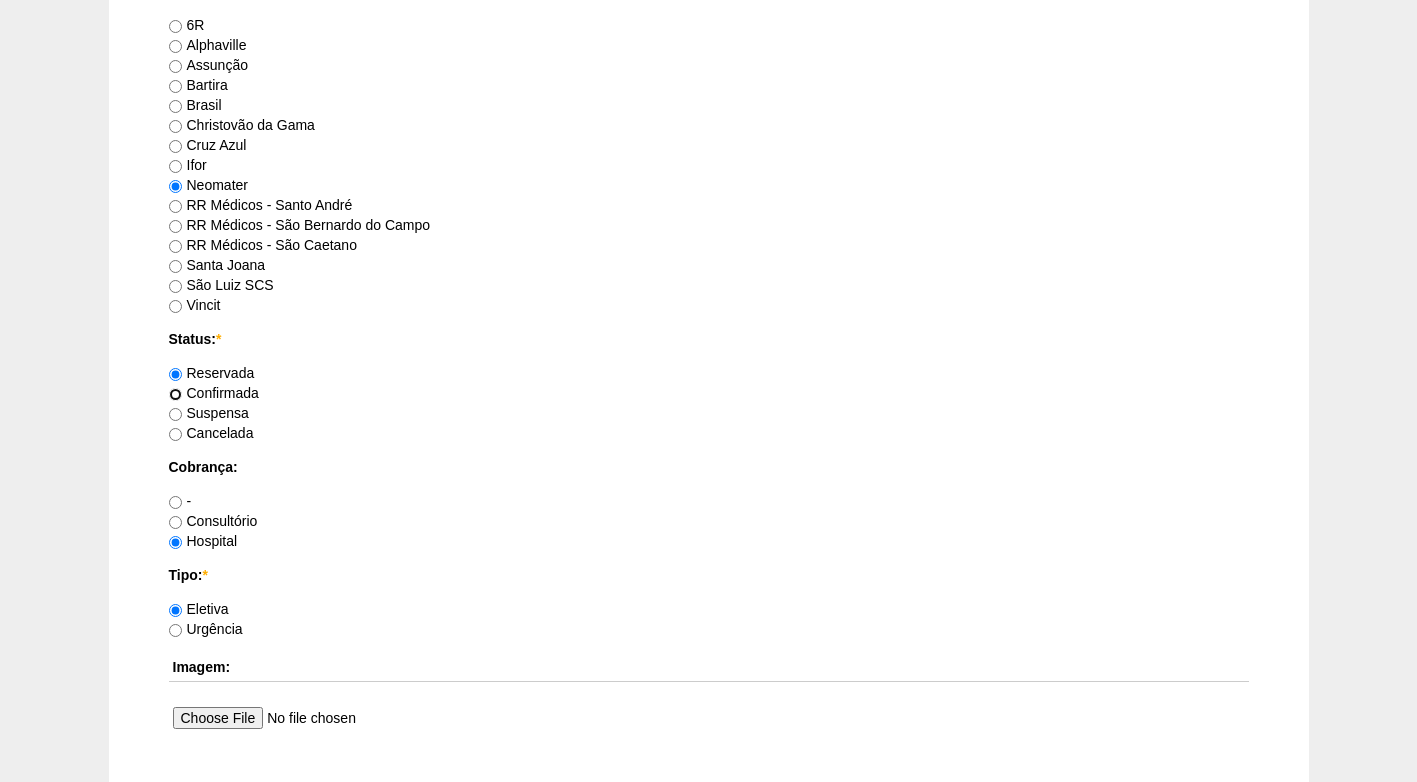 click on "Confirmada" at bounding box center [175, 394] 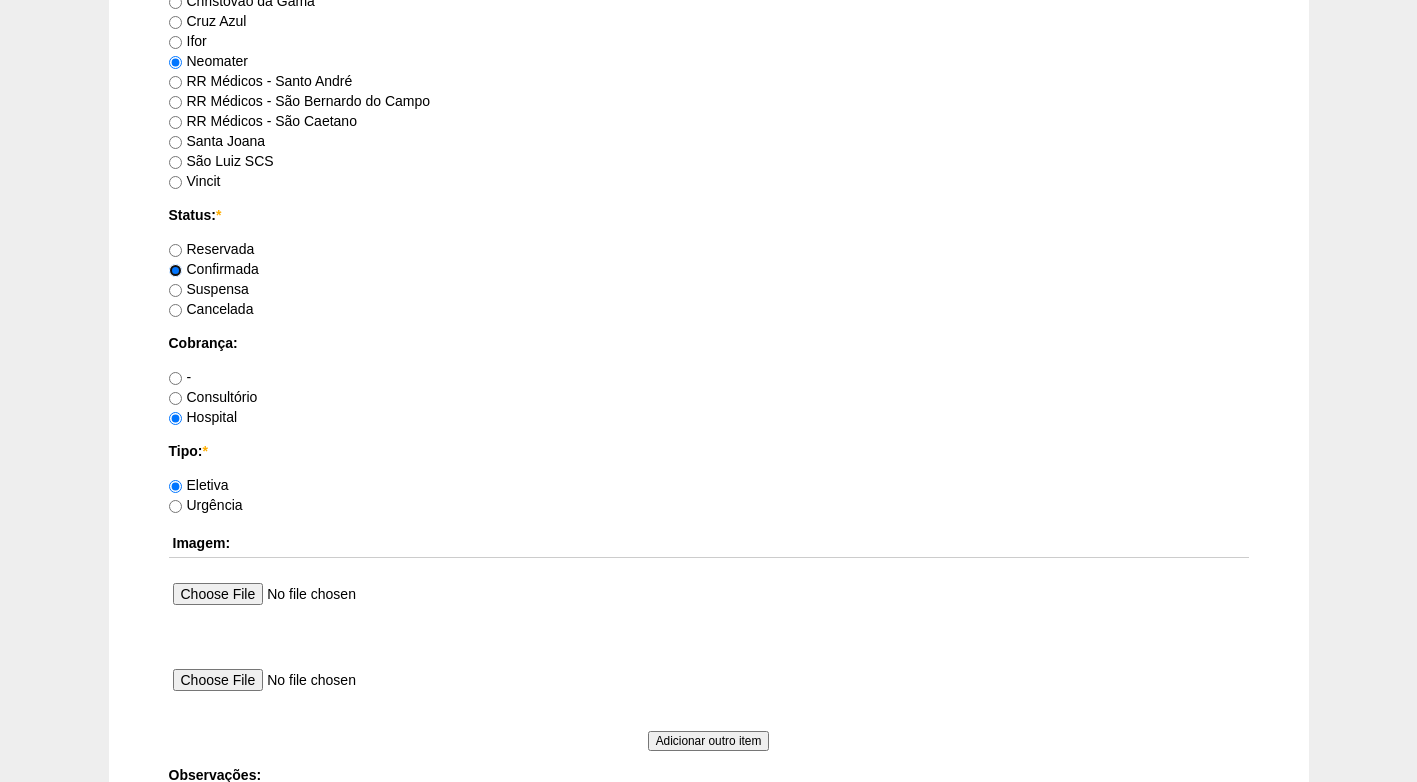 scroll, scrollTop: 1600, scrollLeft: 0, axis: vertical 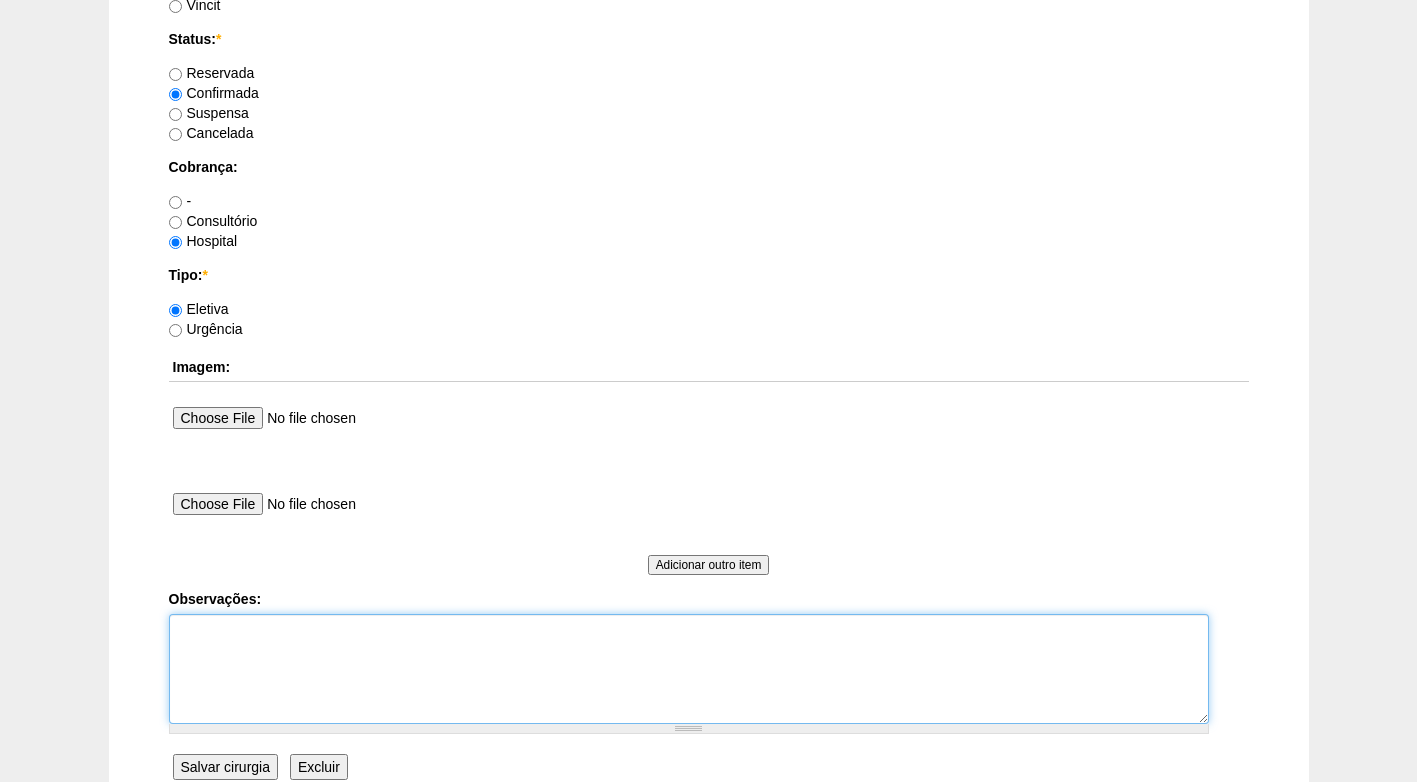click on "Observações:" at bounding box center (689, 669) 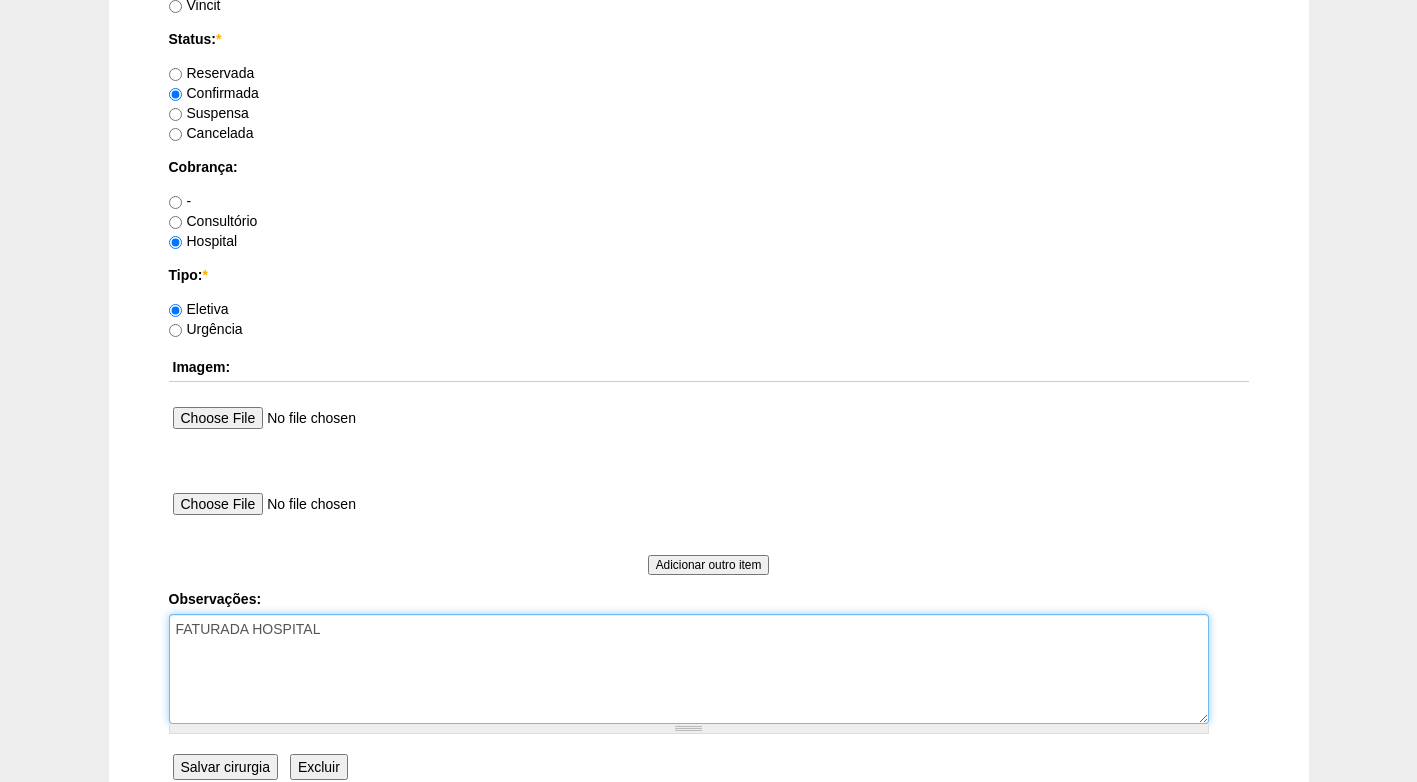 type on "FATURADA HOSPITAL" 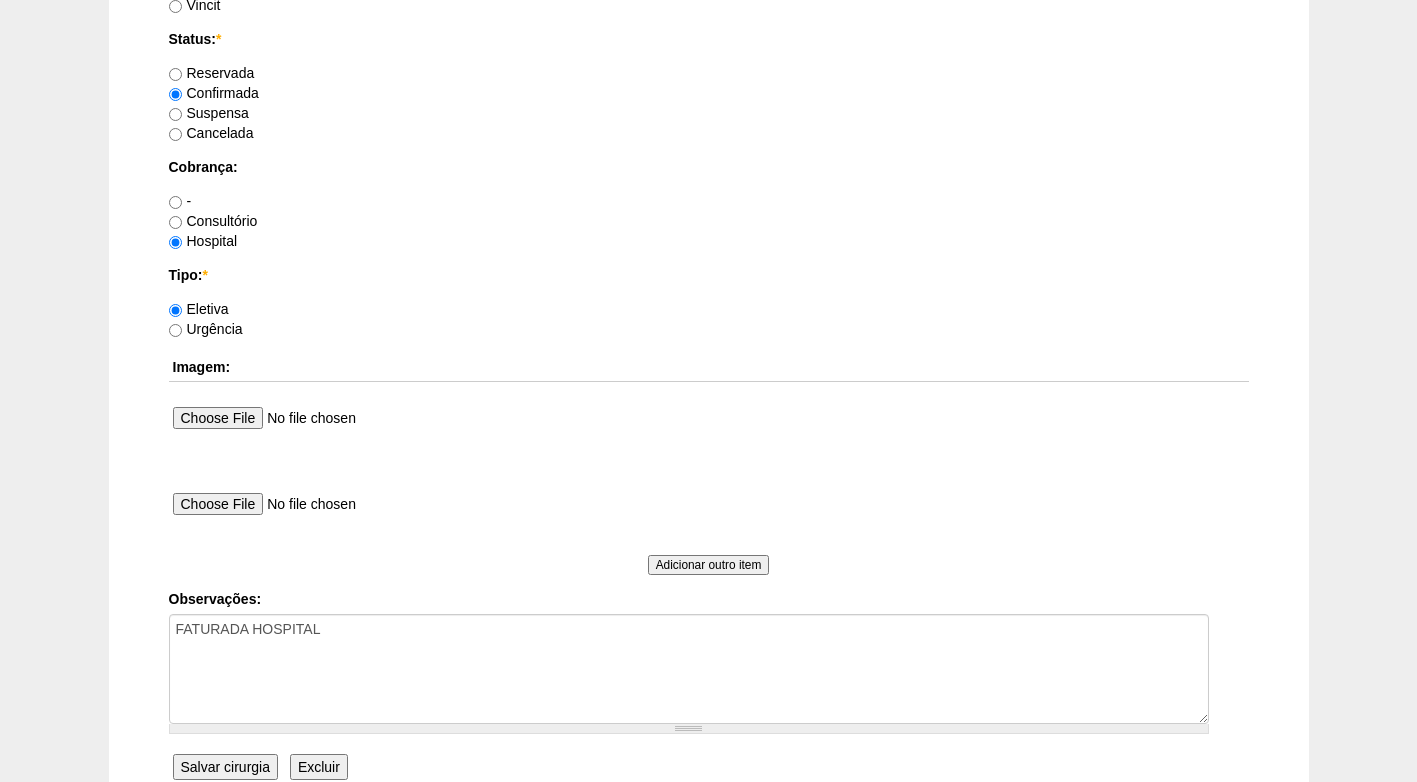 click on "Salvar cirurgia" at bounding box center (225, 767) 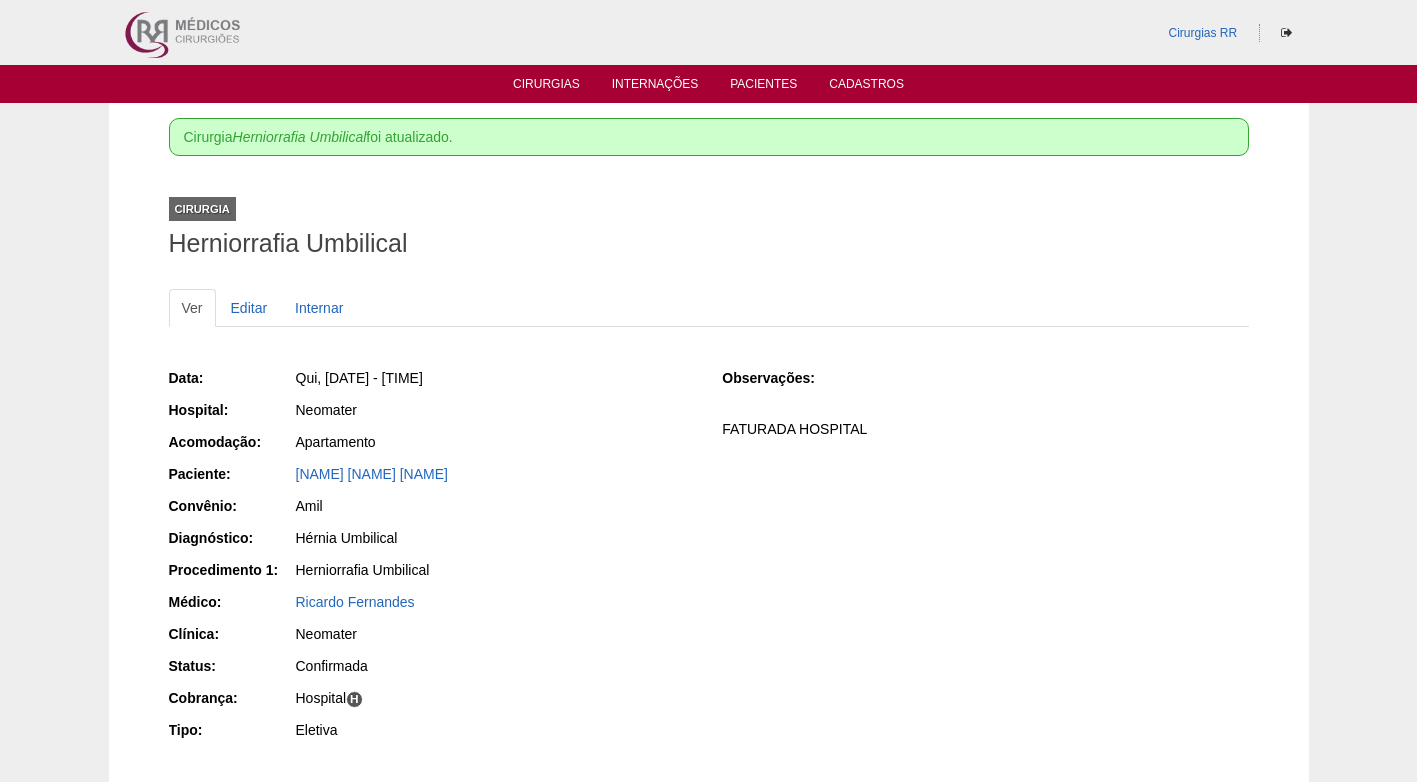 scroll, scrollTop: 0, scrollLeft: 0, axis: both 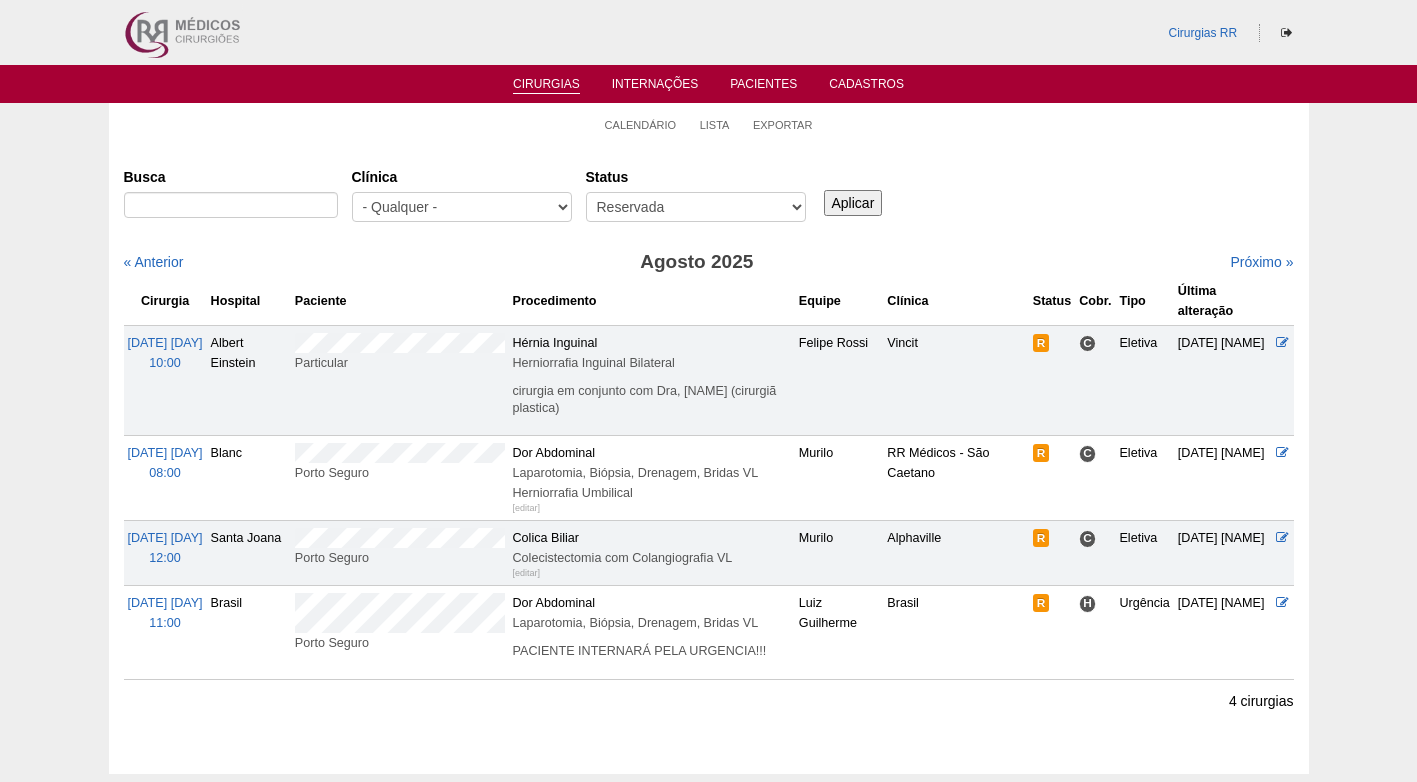 click on "[DATE] [DAY]
[TIME]" at bounding box center (165, 632) 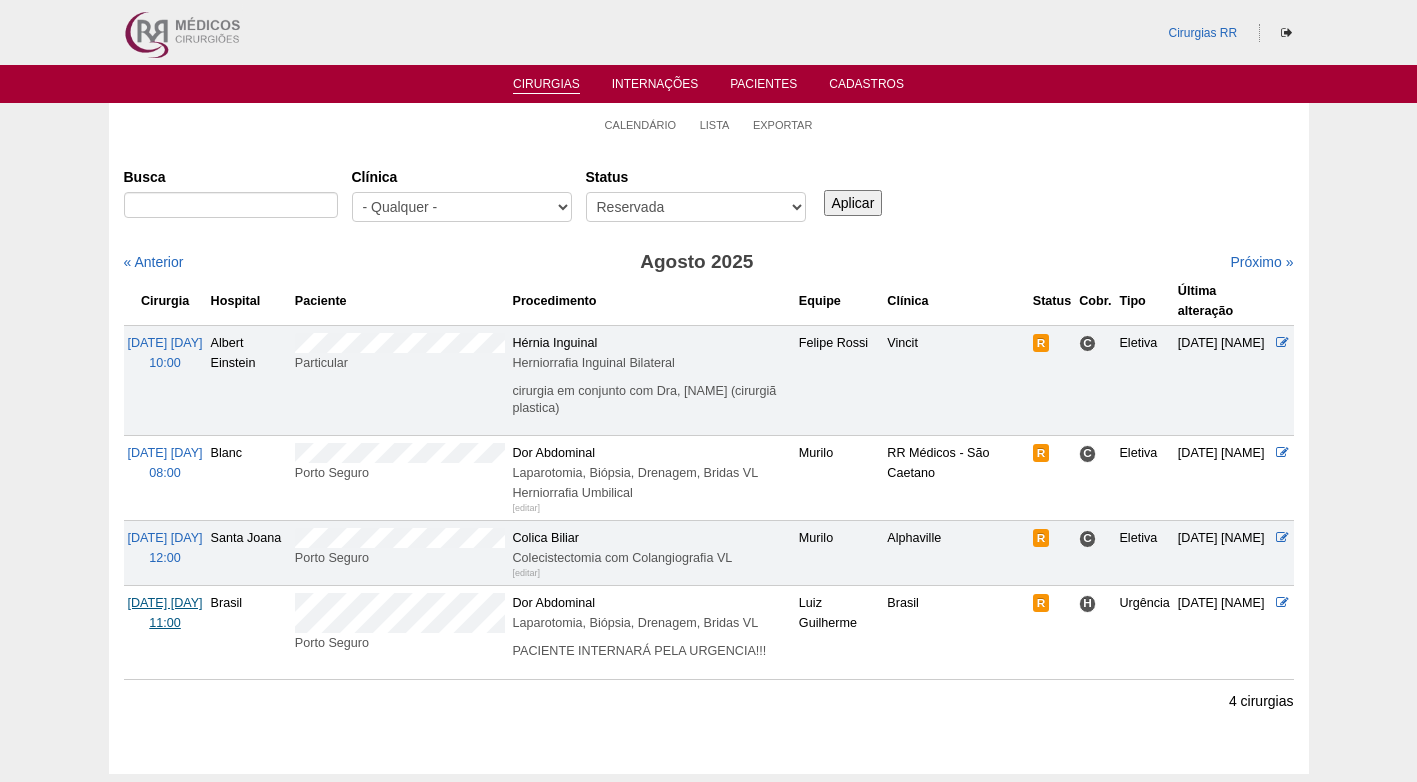 click on "[DATE] [DAY]" at bounding box center (165, 603) 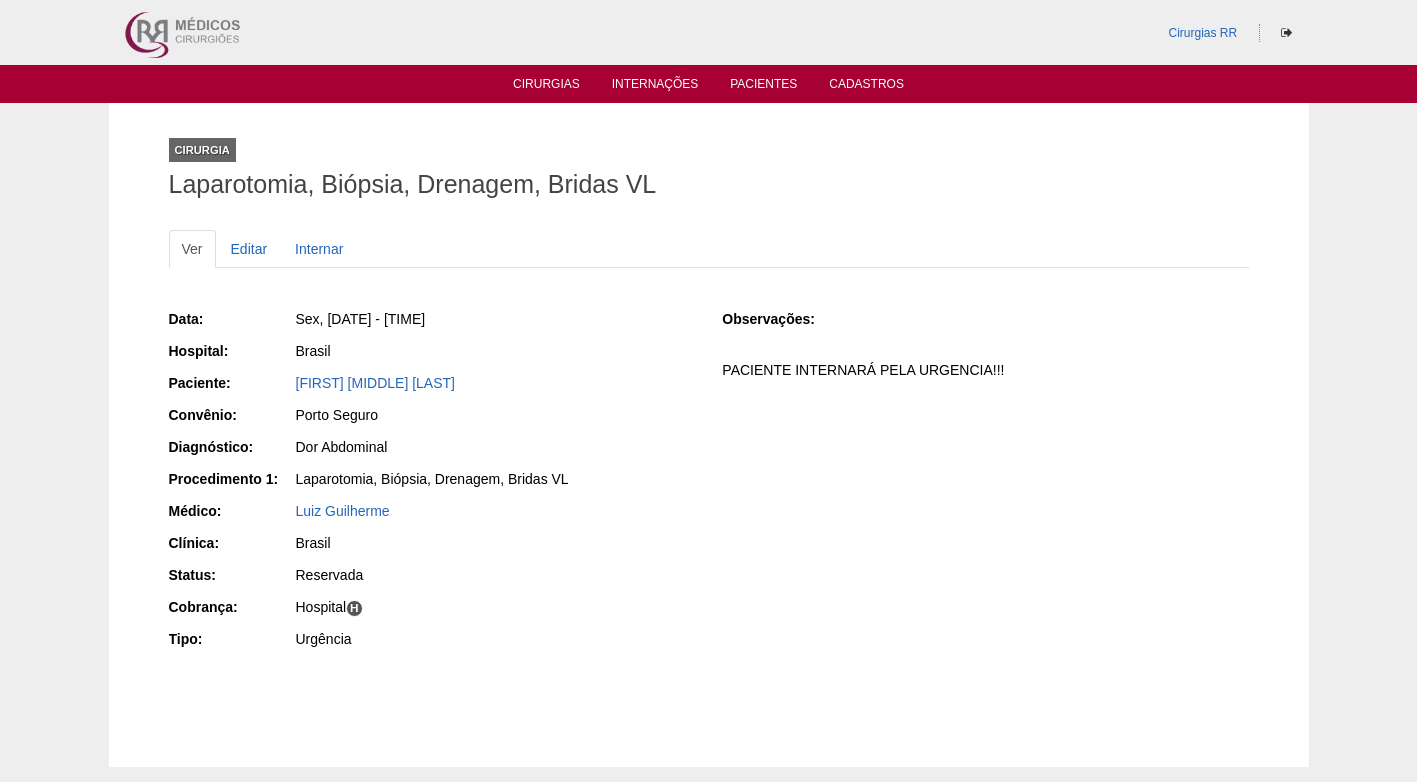 scroll, scrollTop: 0, scrollLeft: 0, axis: both 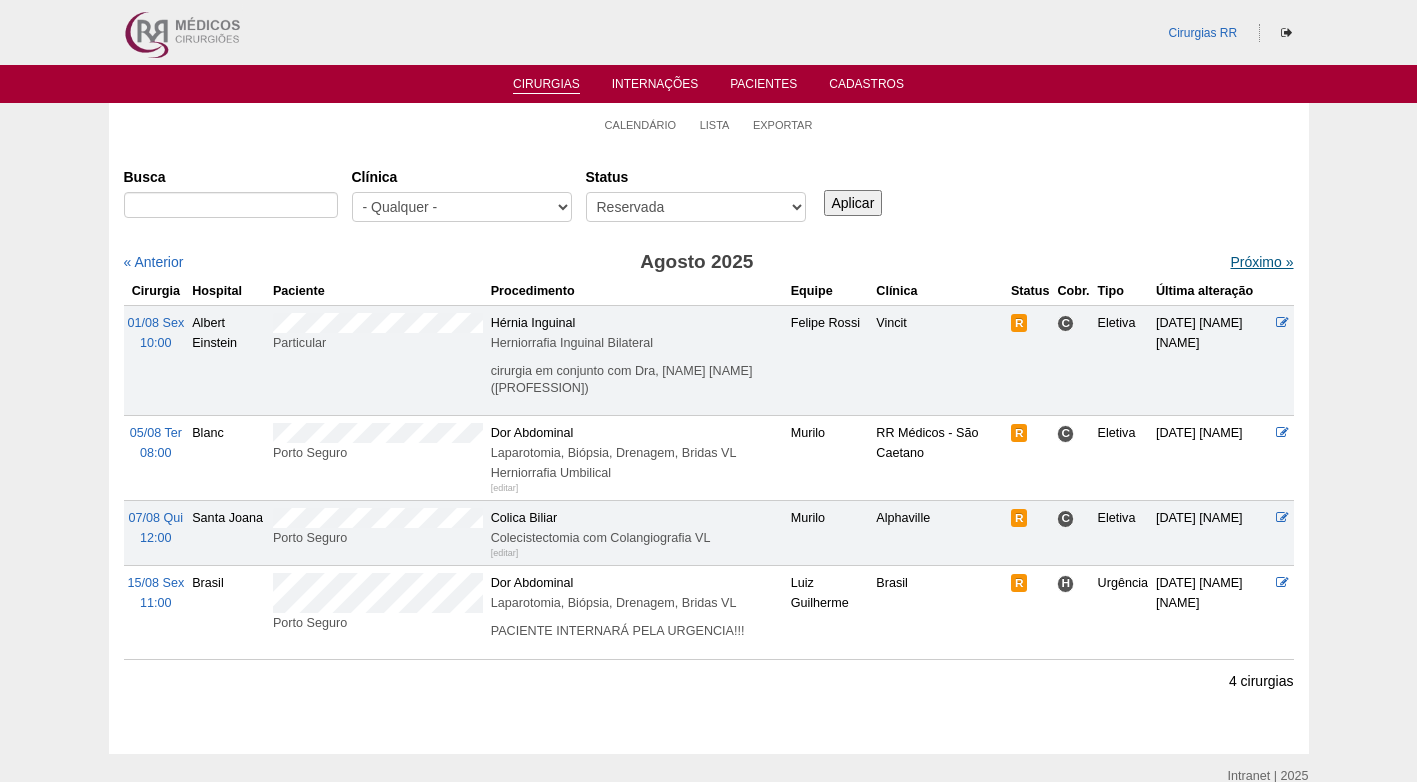 click on "Próximo »" at bounding box center (1261, 262) 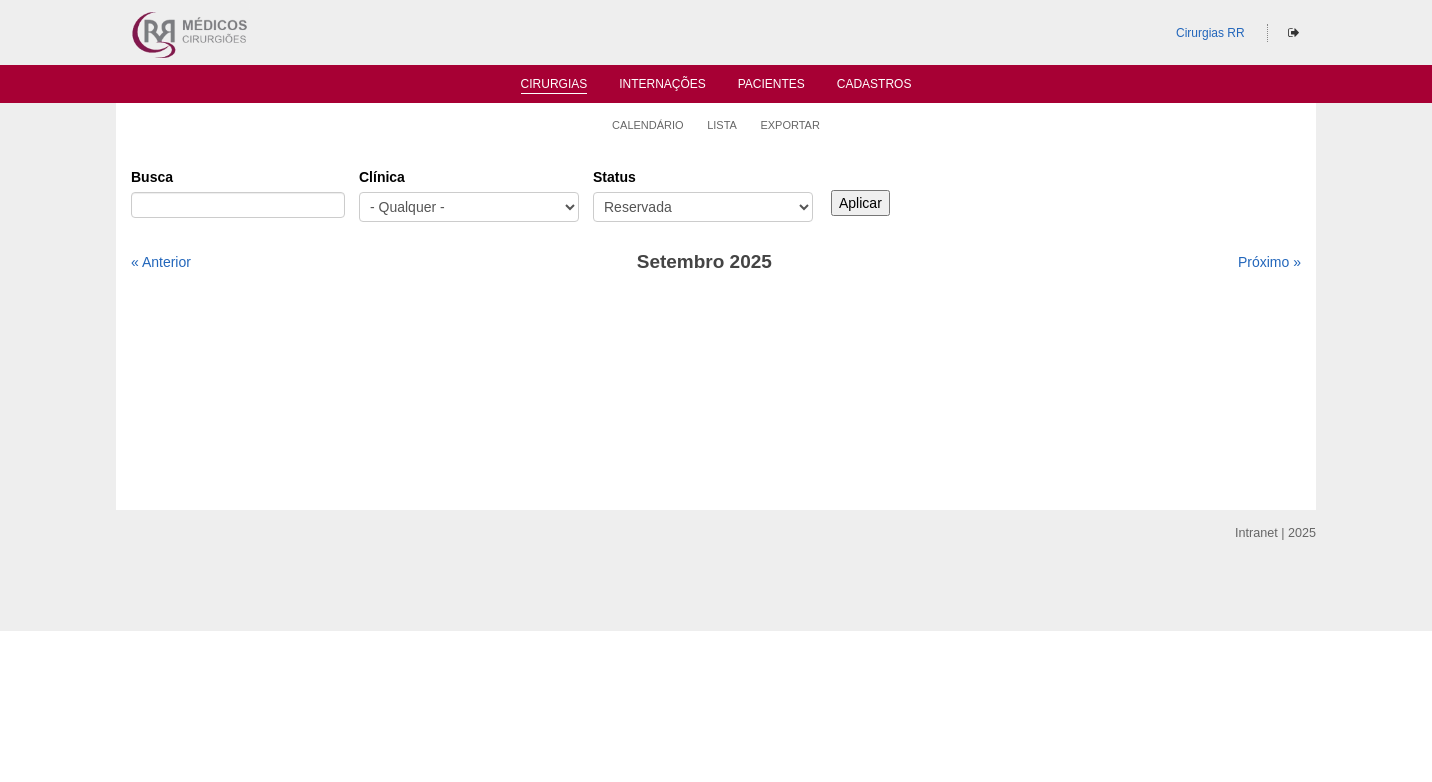 scroll, scrollTop: 0, scrollLeft: 0, axis: both 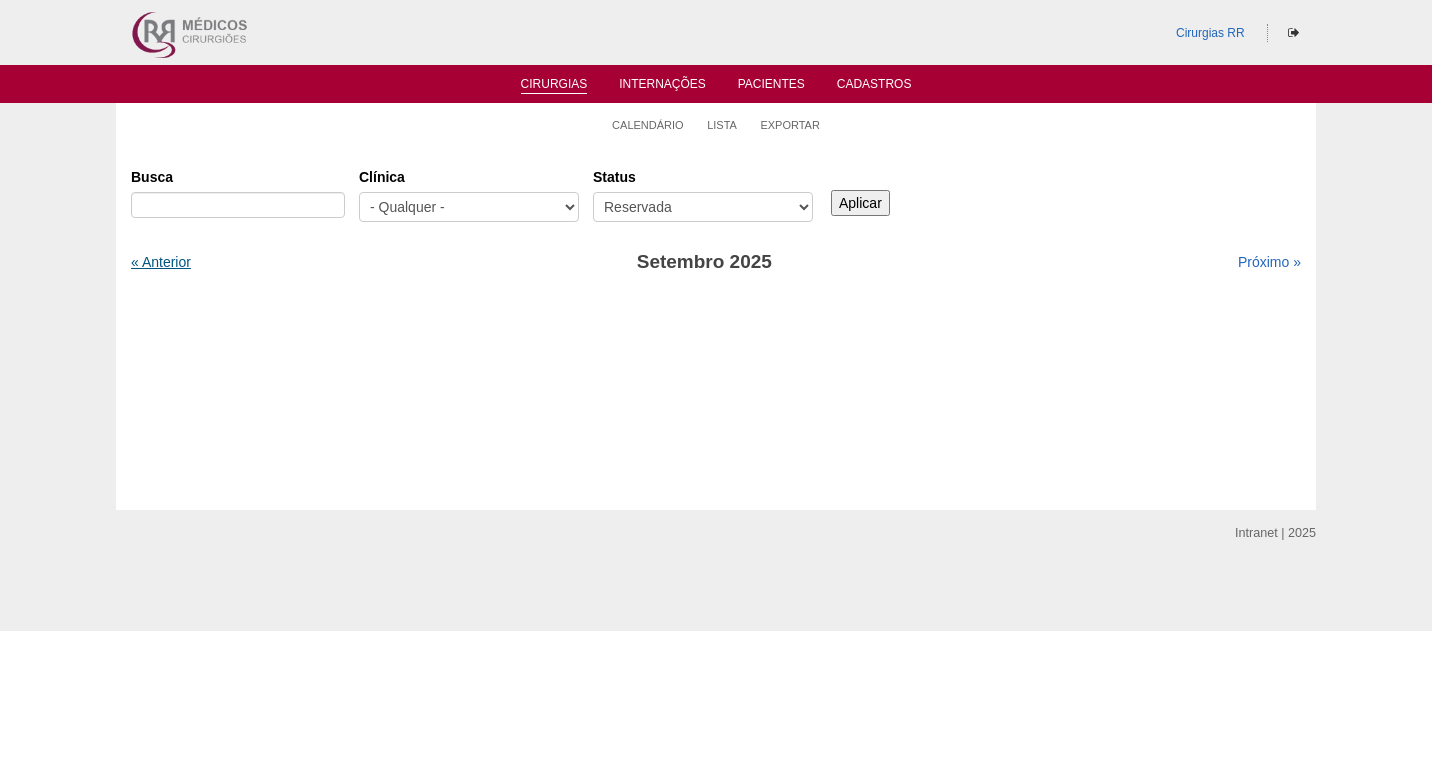 click on "« Anterior" at bounding box center (161, 262) 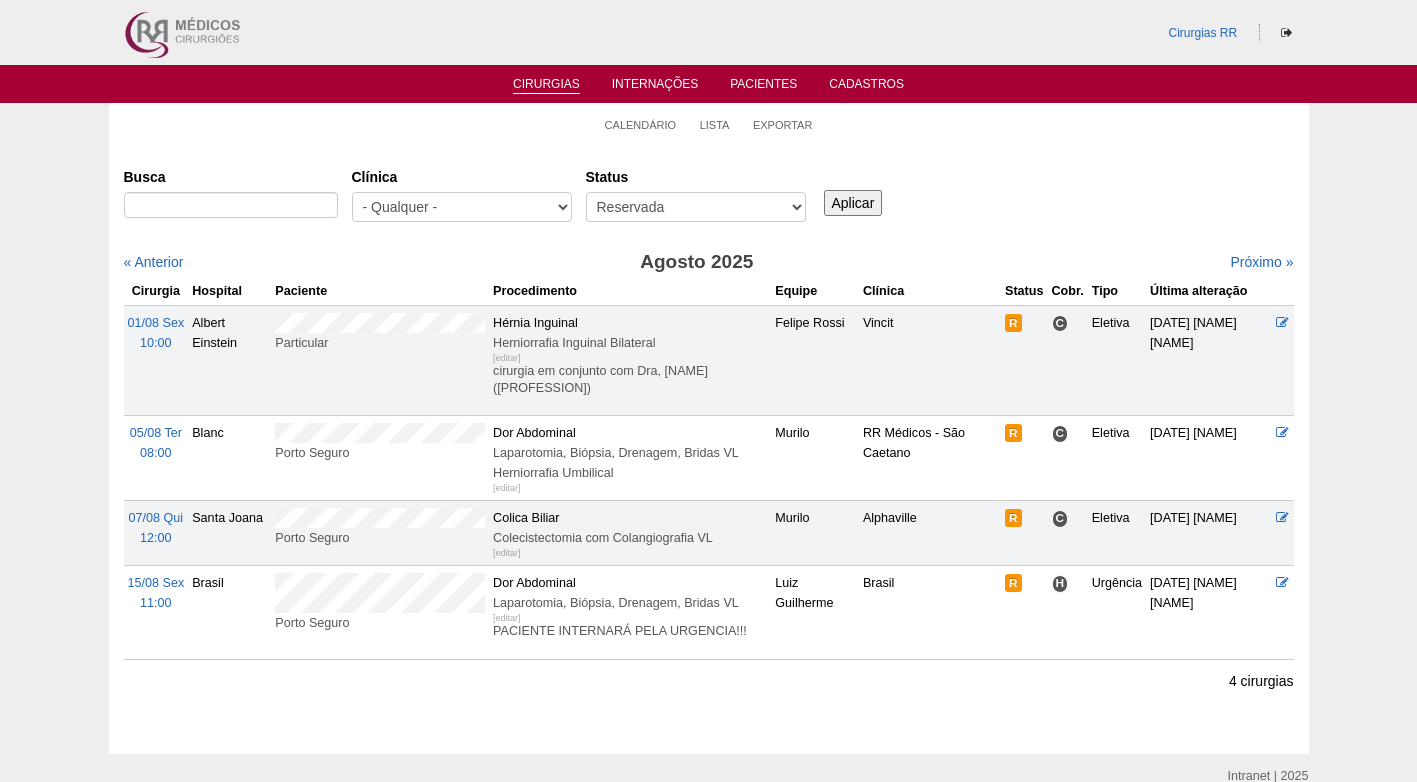 scroll, scrollTop: 0, scrollLeft: 0, axis: both 